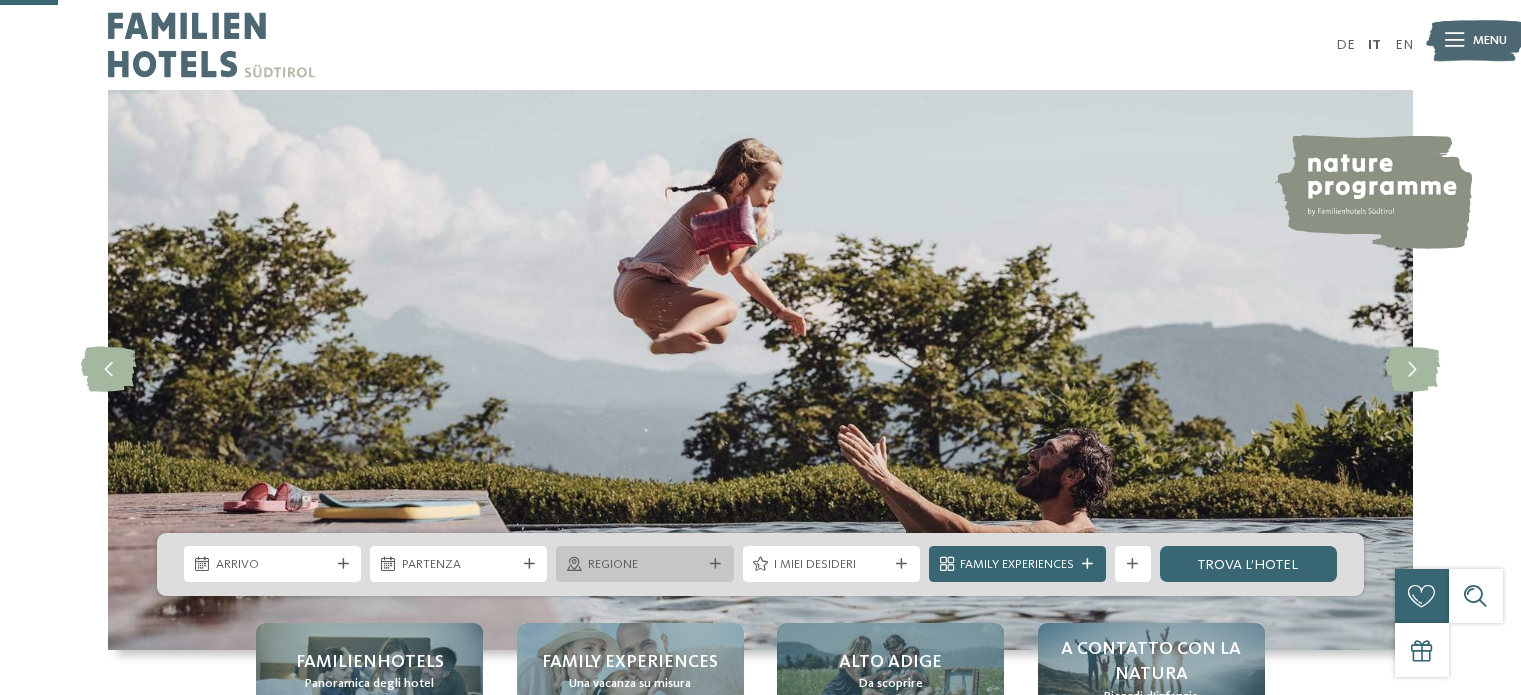 scroll, scrollTop: 300, scrollLeft: 0, axis: vertical 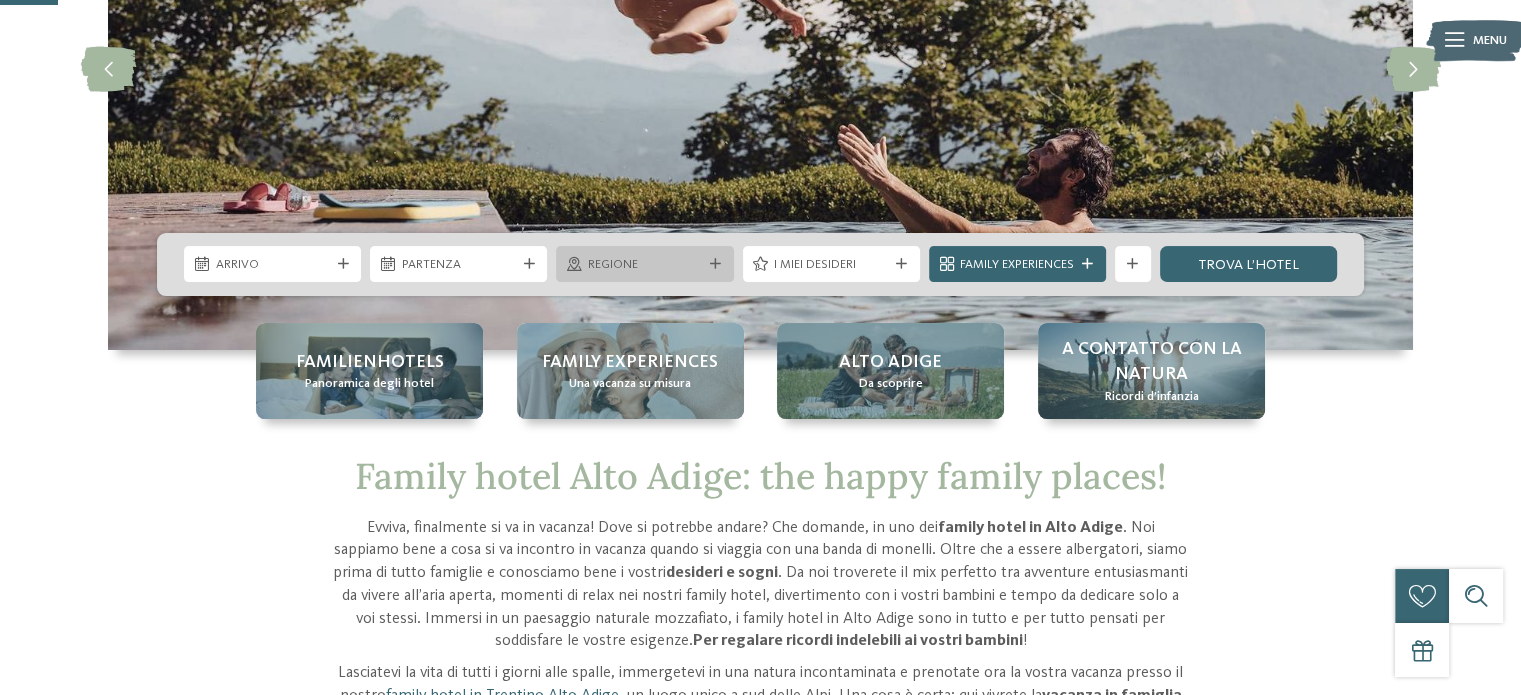 click on "Regione" at bounding box center [645, 265] 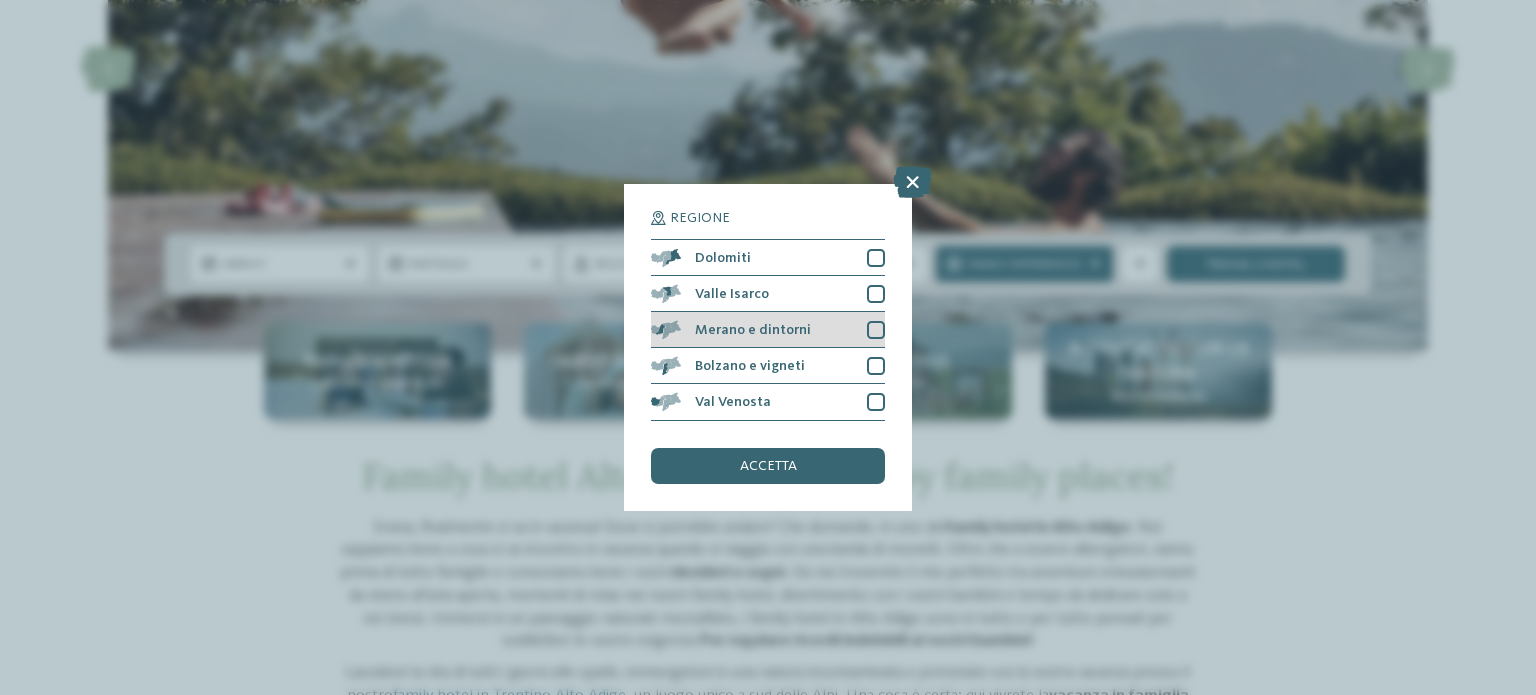 click at bounding box center [876, 330] 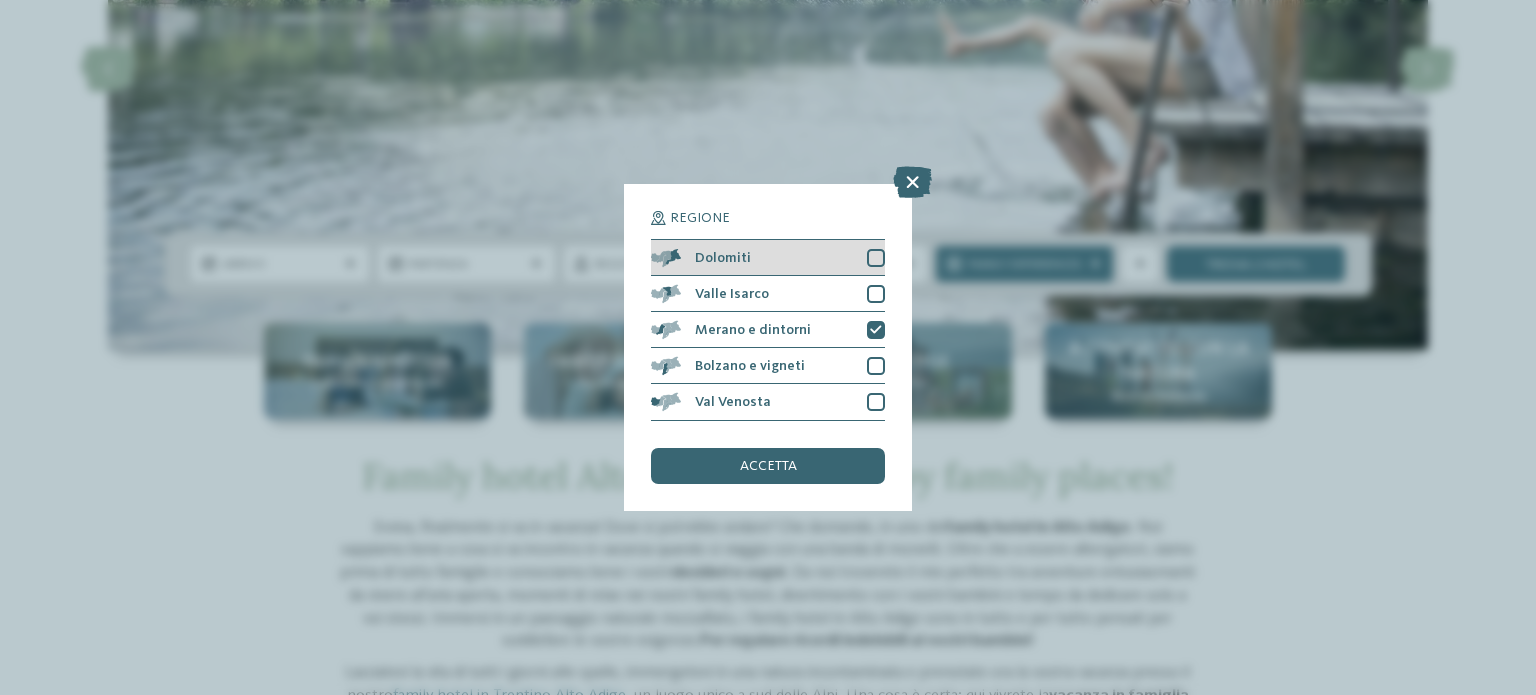 click at bounding box center (876, 258) 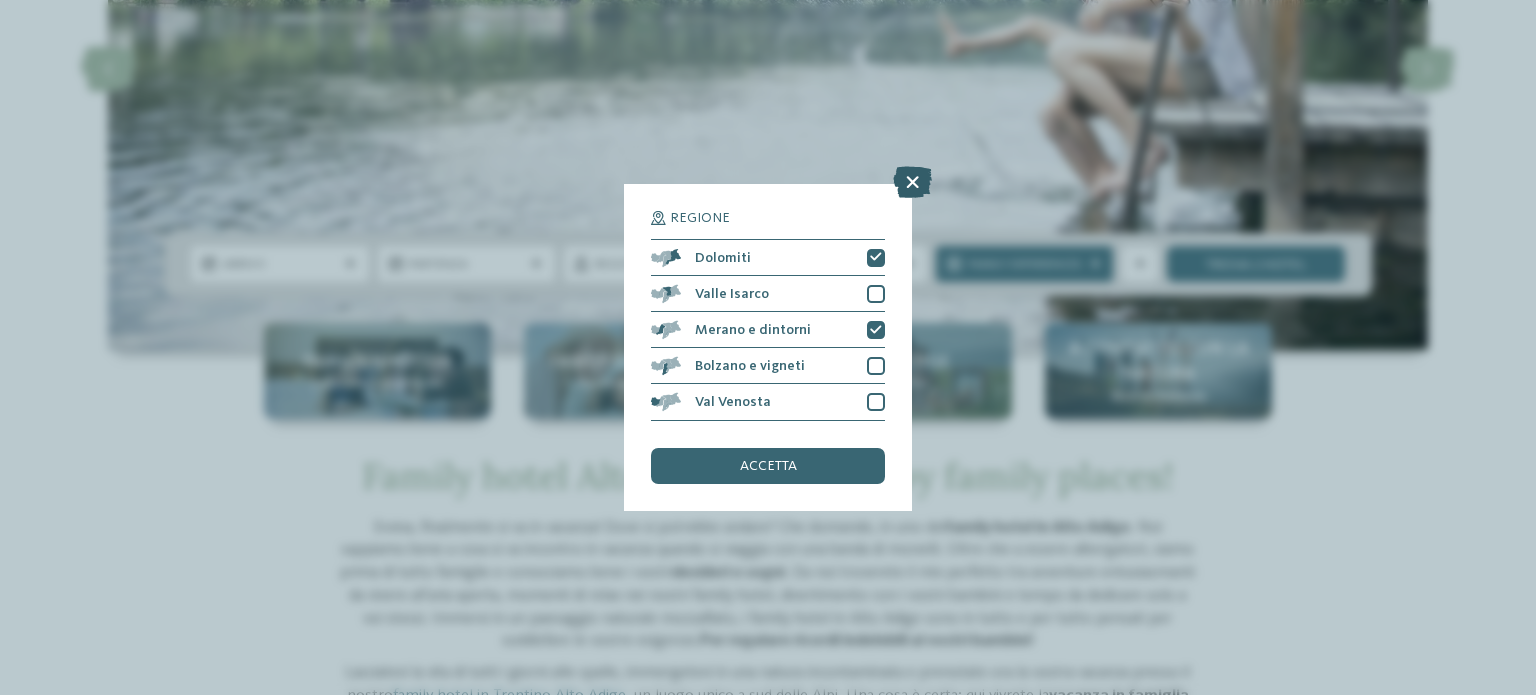 click at bounding box center (912, 183) 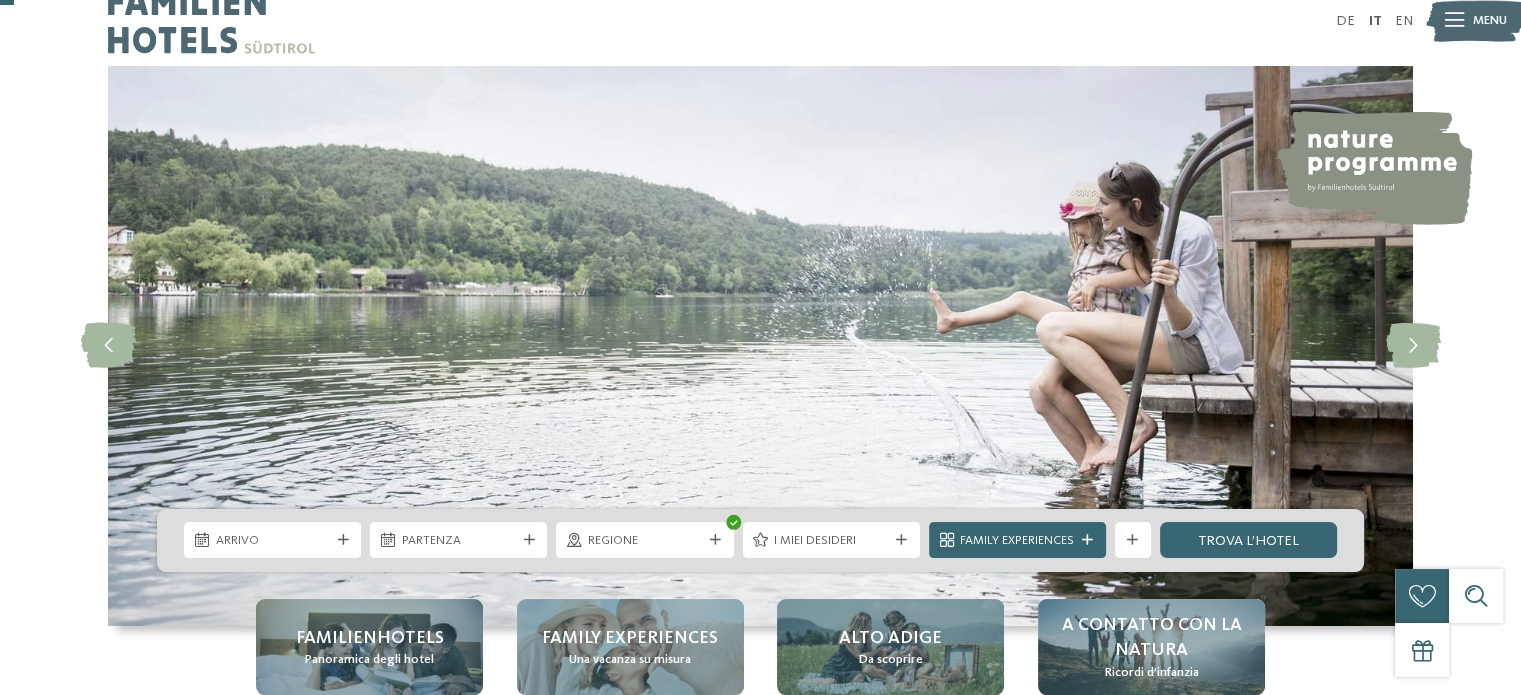 scroll, scrollTop: 0, scrollLeft: 0, axis: both 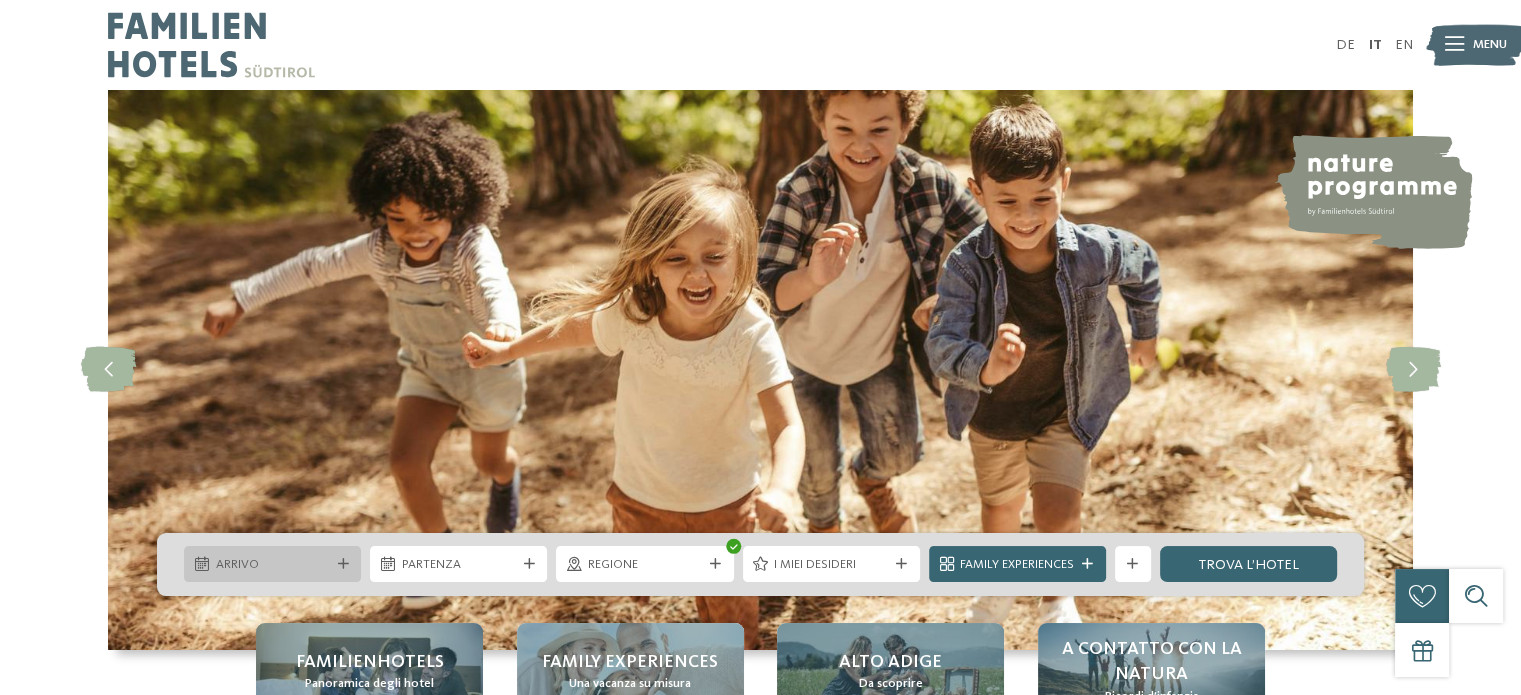 click on "Arrivo" at bounding box center [273, 565] 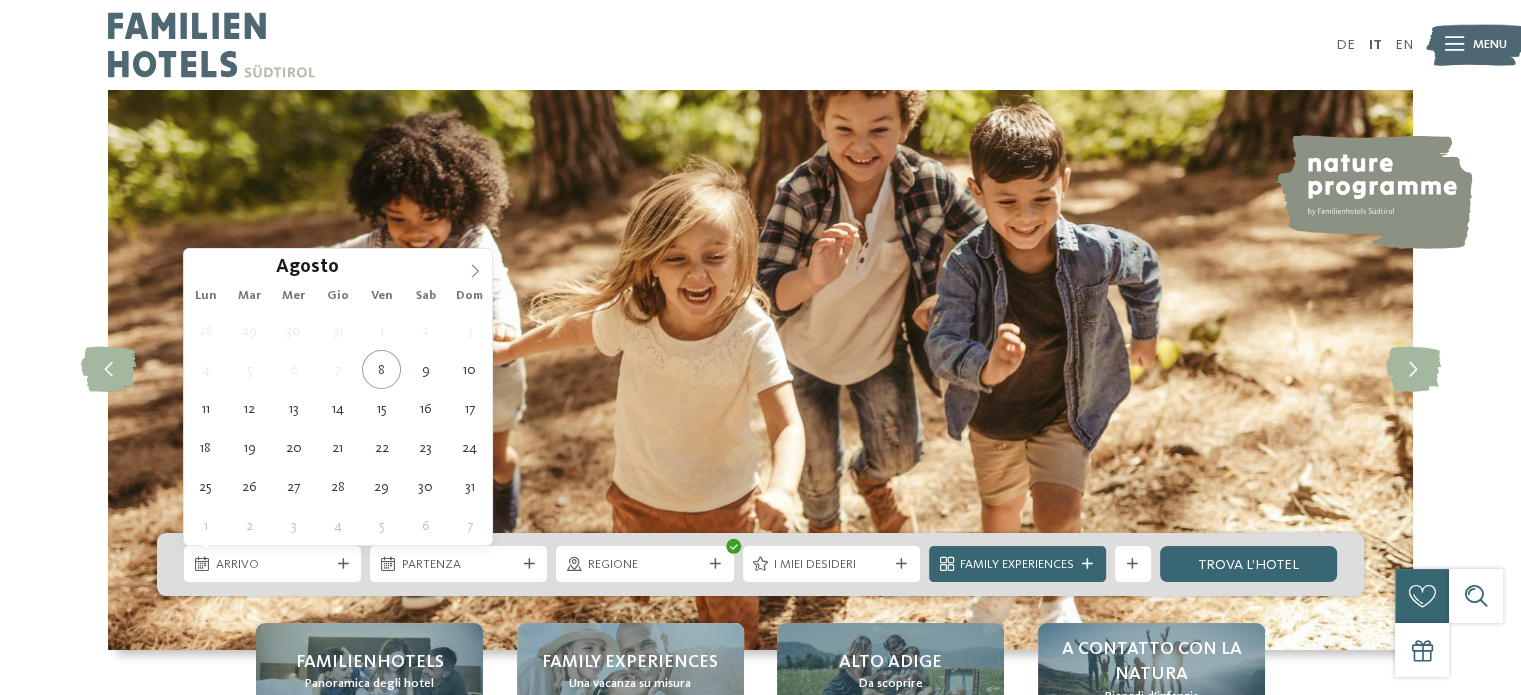 click 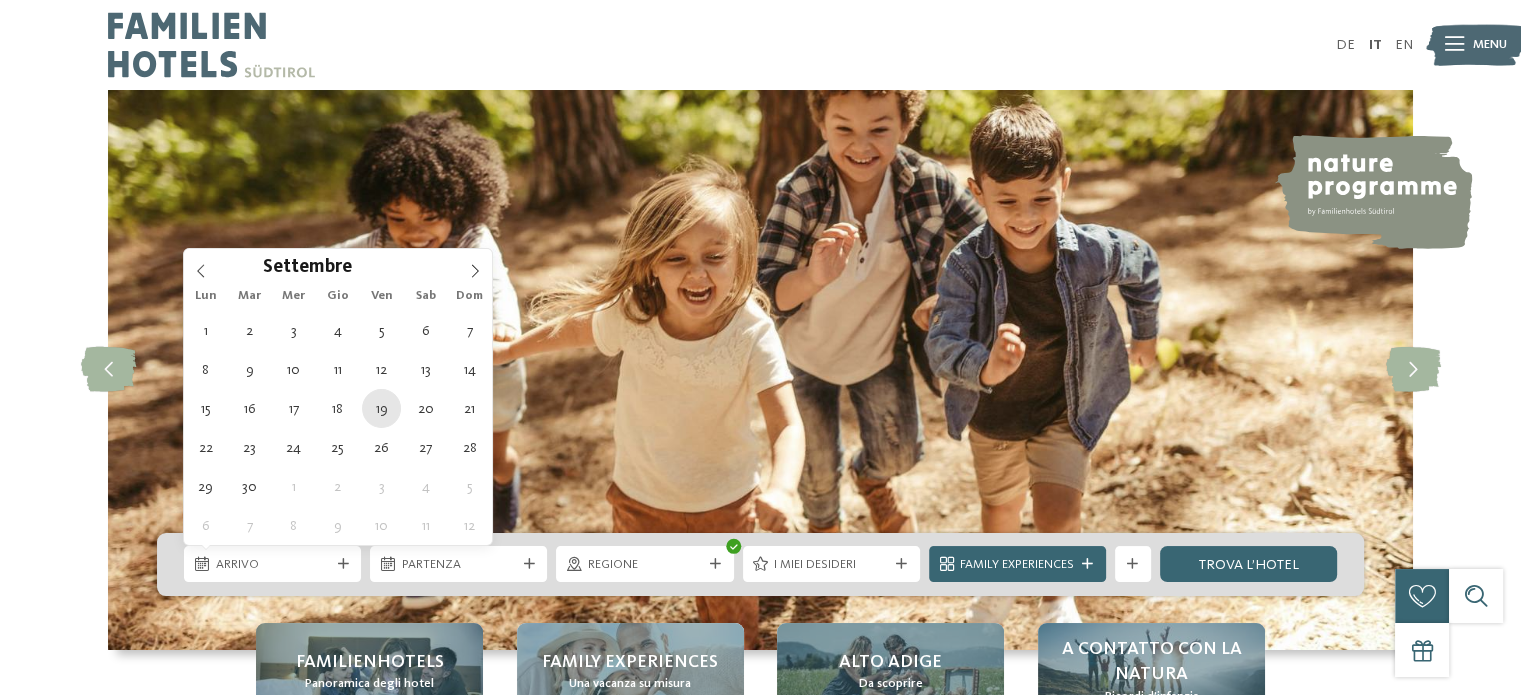 type on "[DATE]" 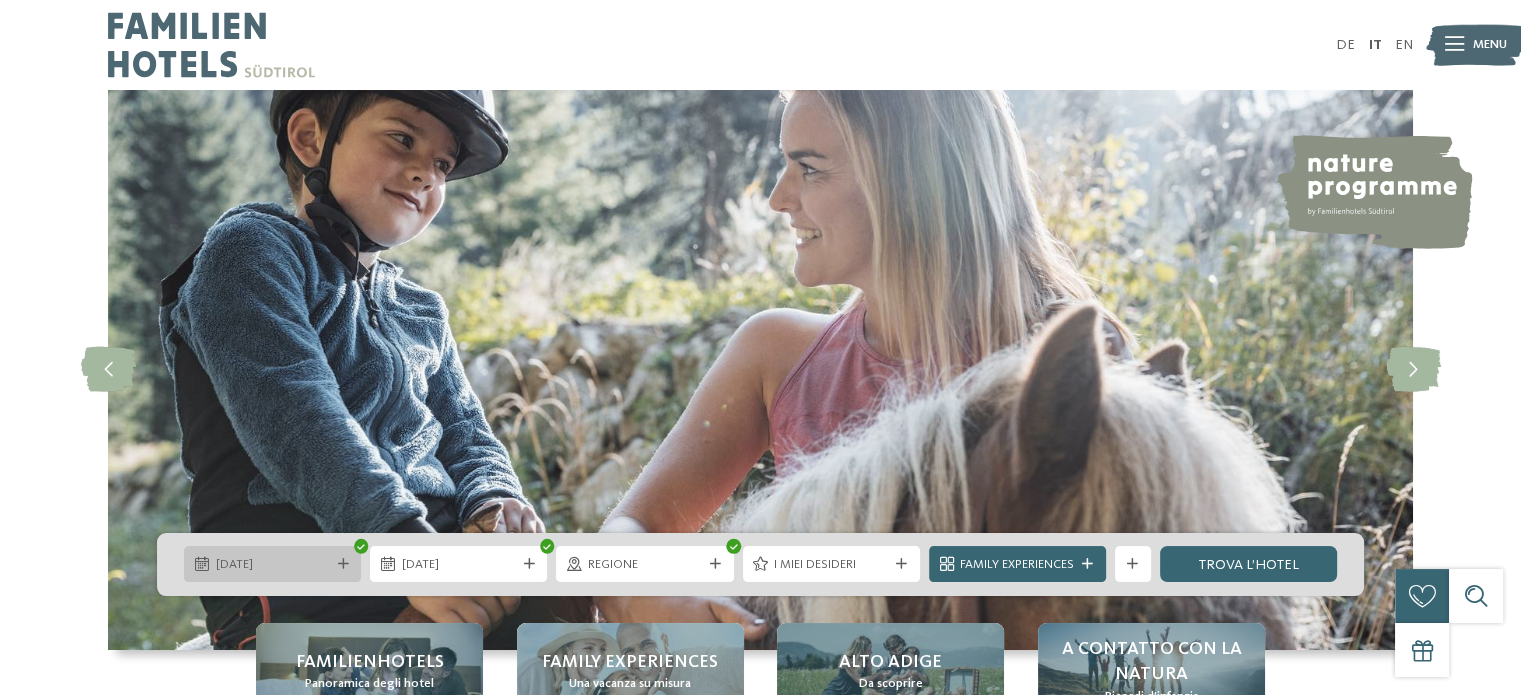 click on "[DATE]" at bounding box center (273, 565) 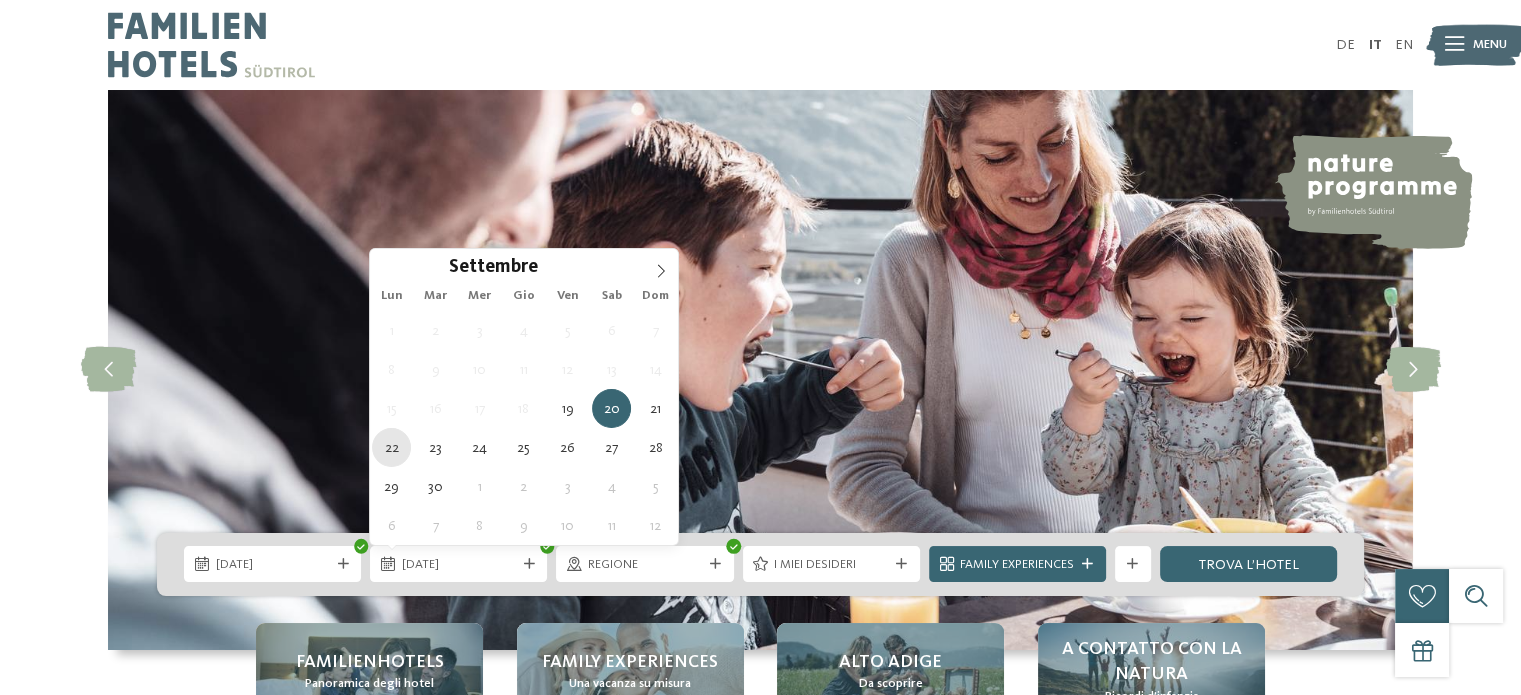 type on "[DATE]" 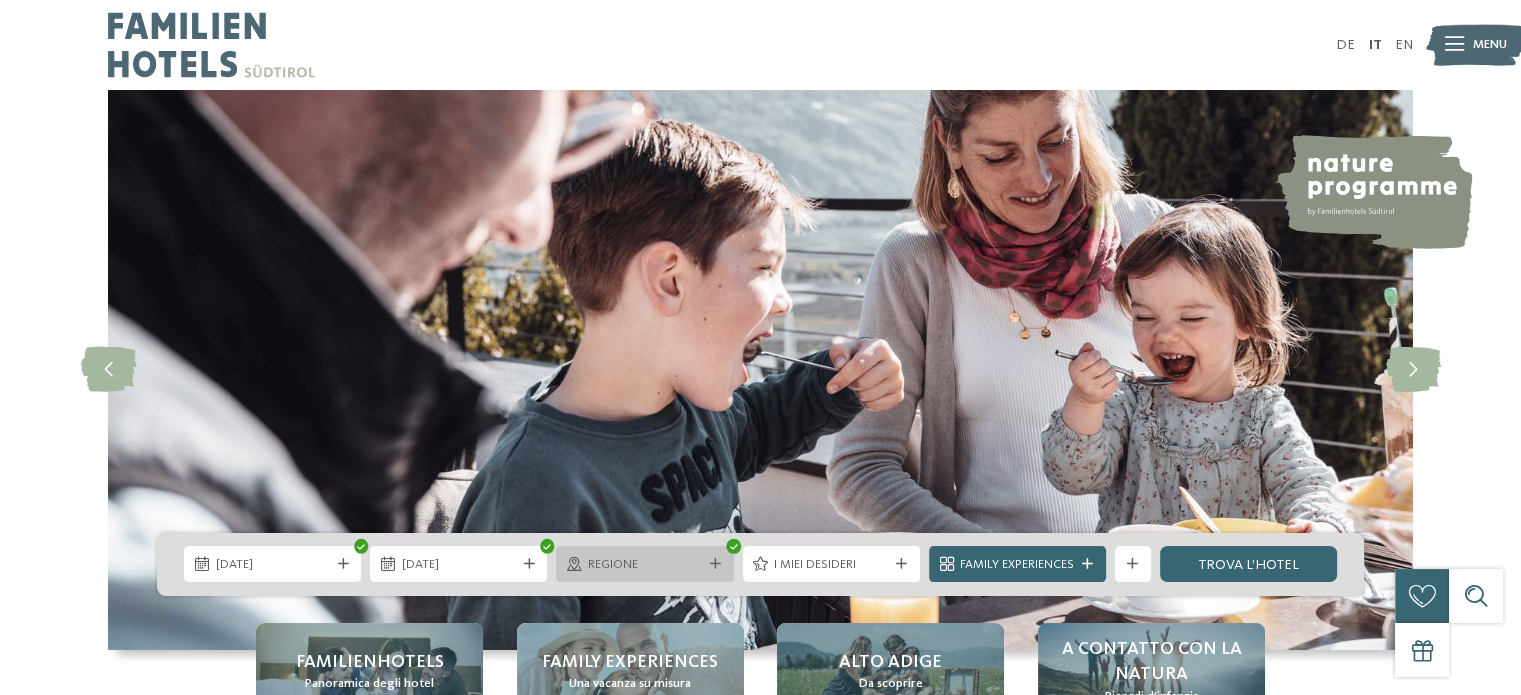 click on "Regione" at bounding box center (645, 565) 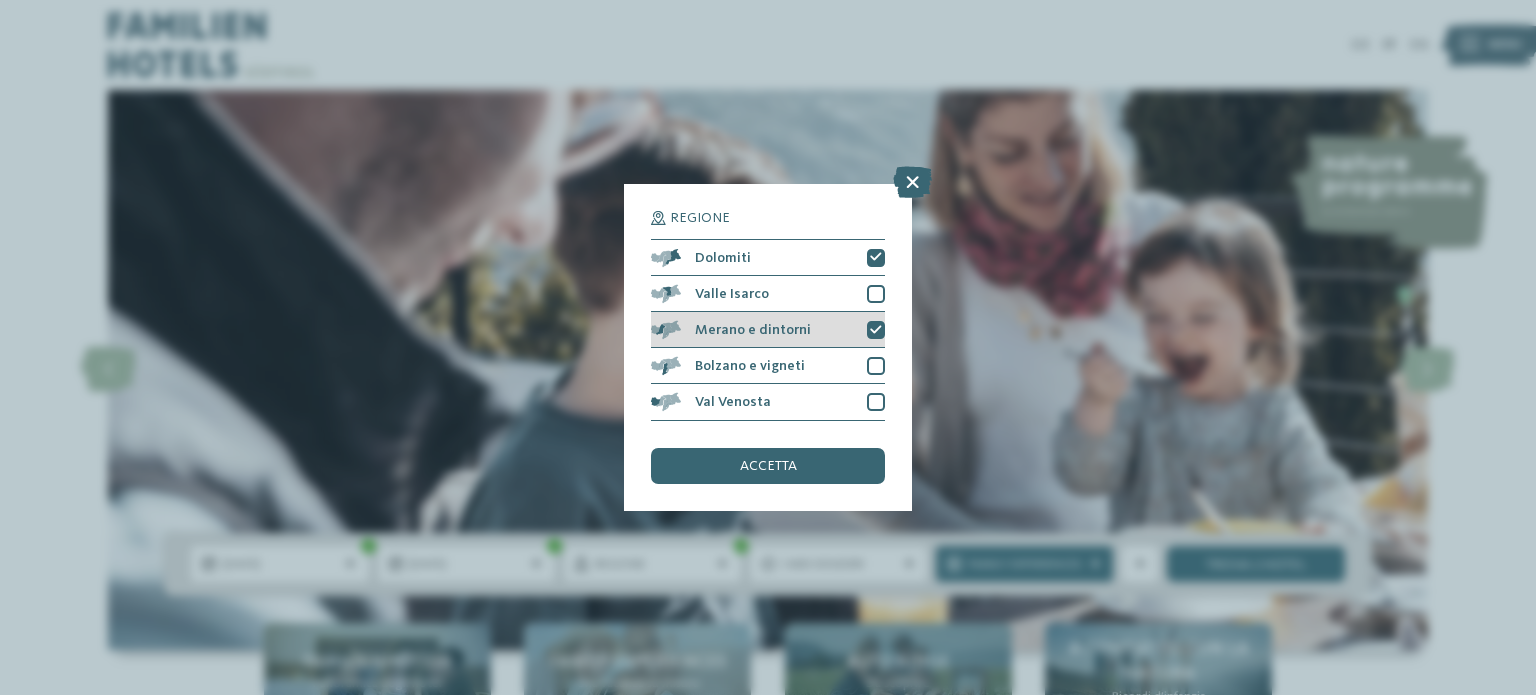 click at bounding box center (876, 330) 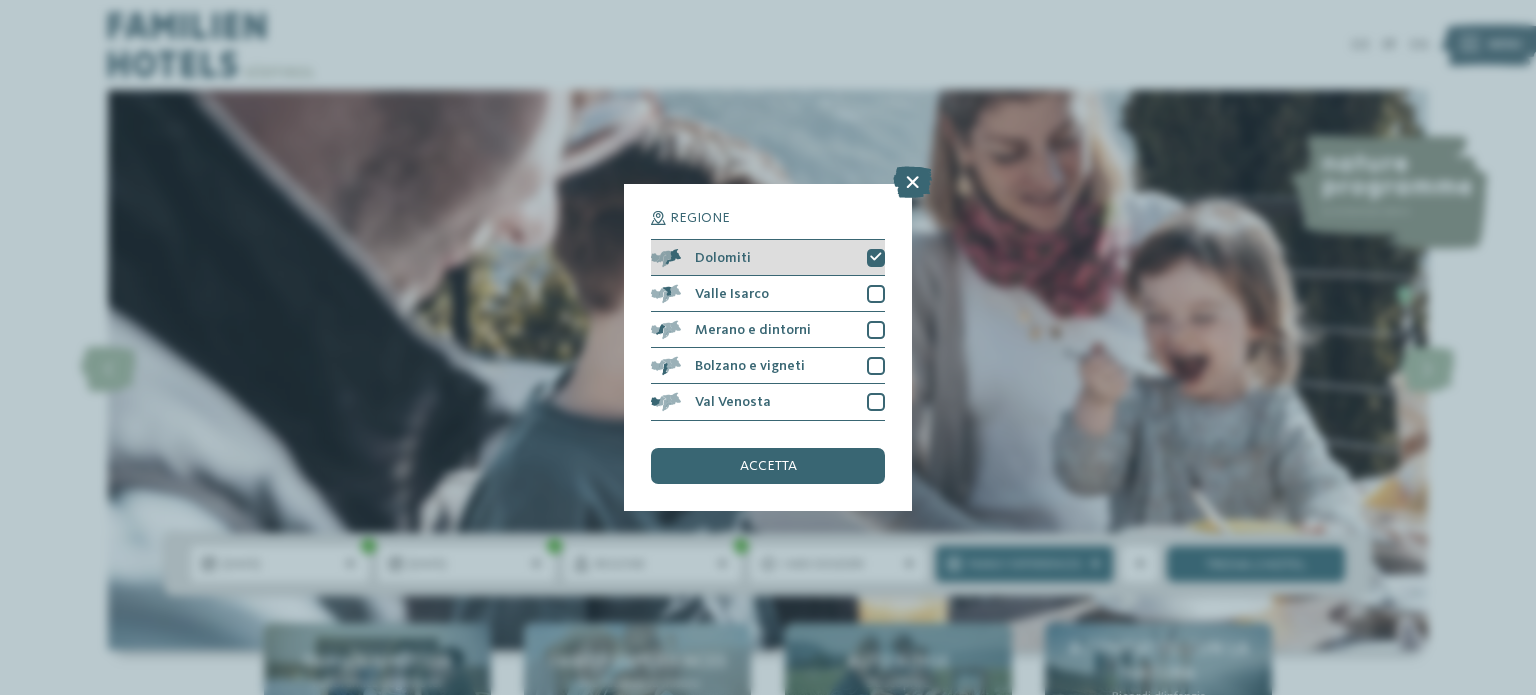 click at bounding box center (876, 257) 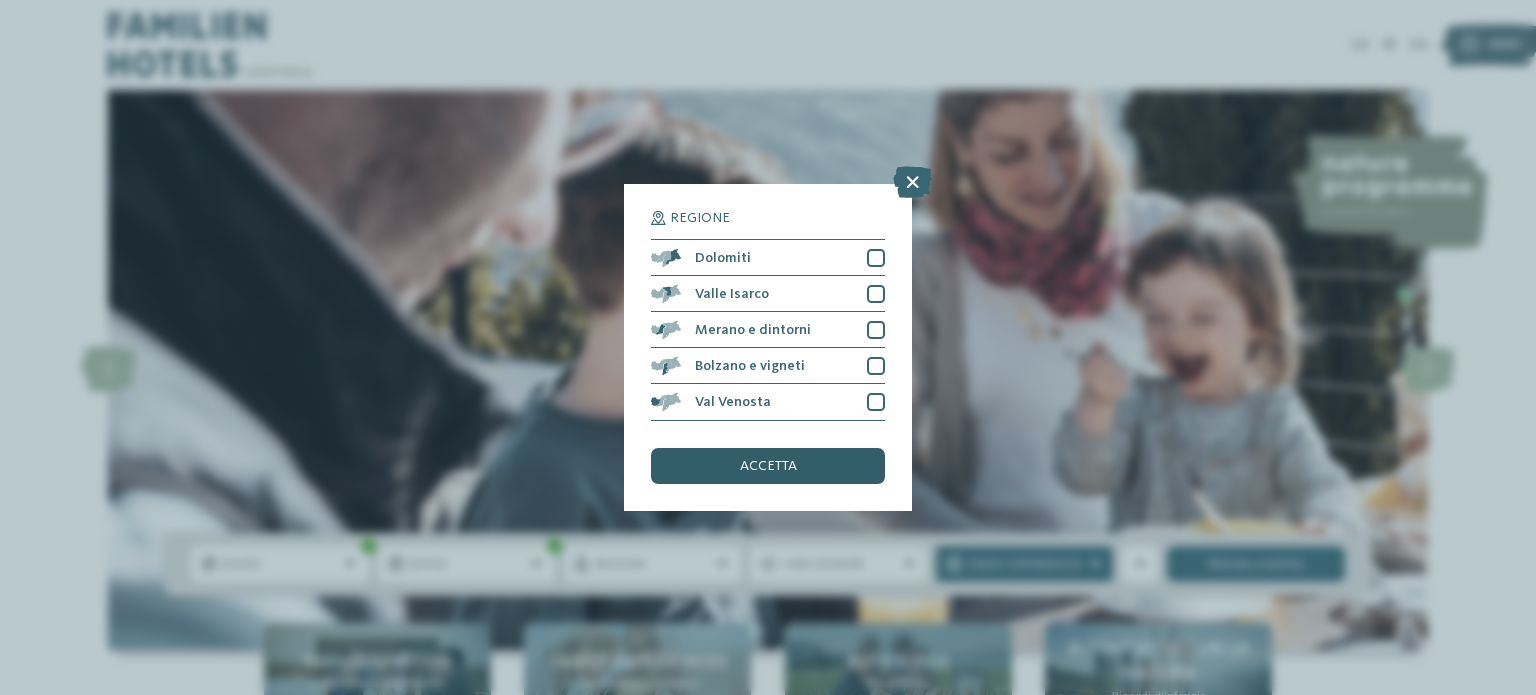click on "accetta" at bounding box center (768, 466) 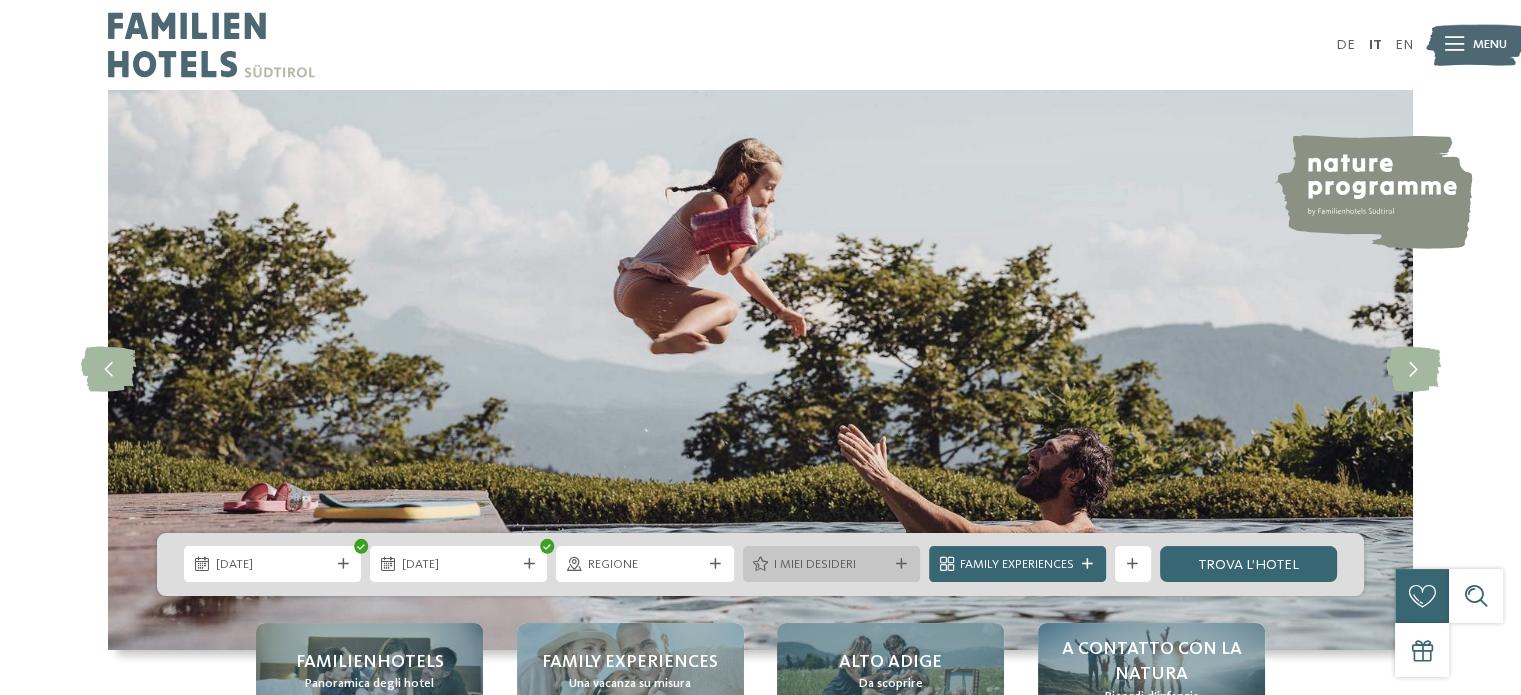 click on "I miei desideri" at bounding box center [831, 565] 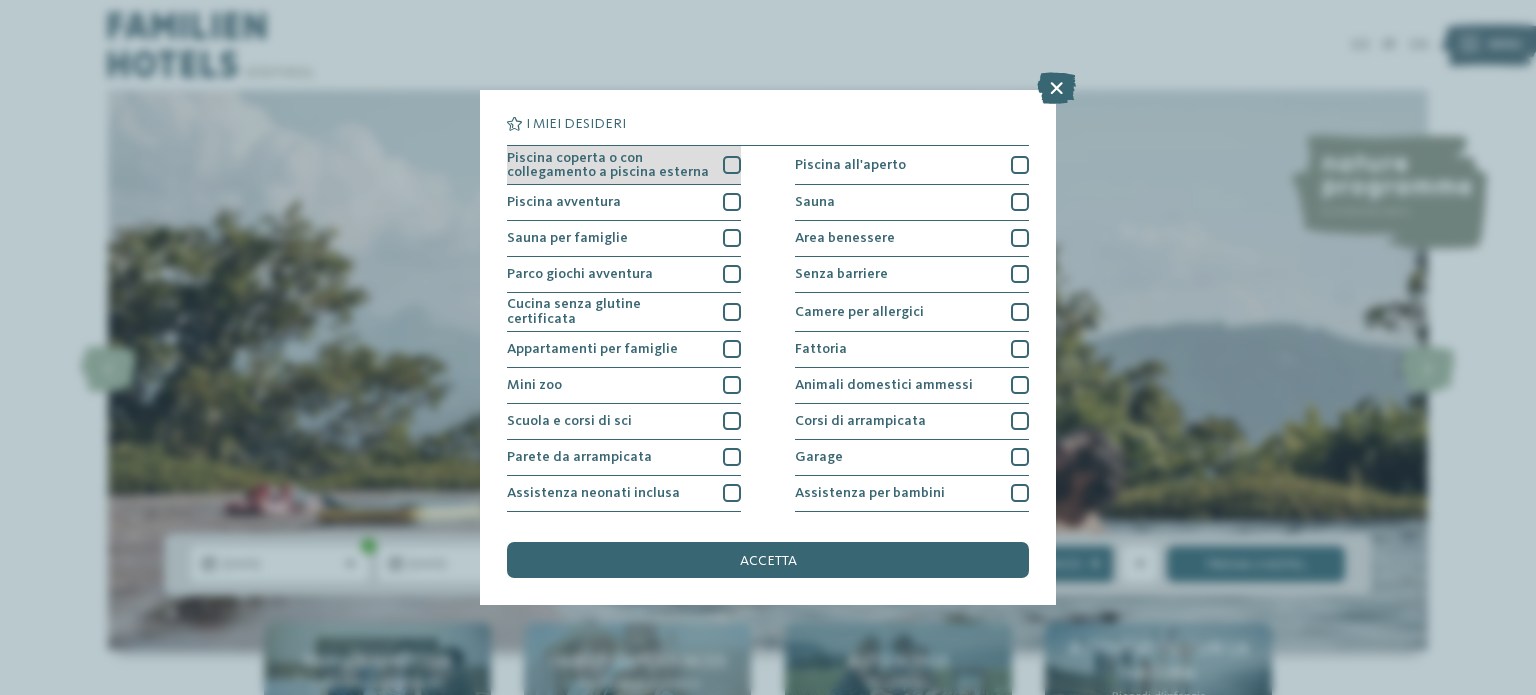 click at bounding box center [732, 165] 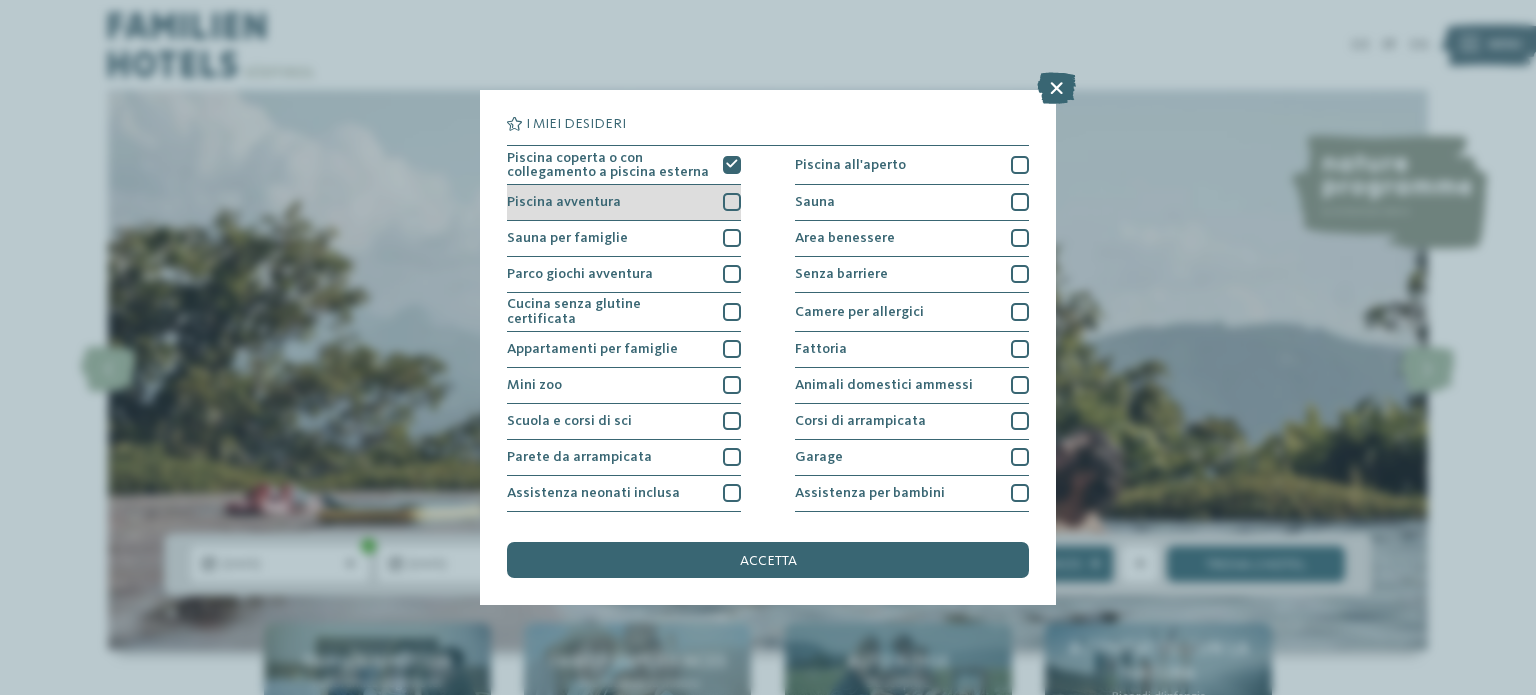click at bounding box center [732, 202] 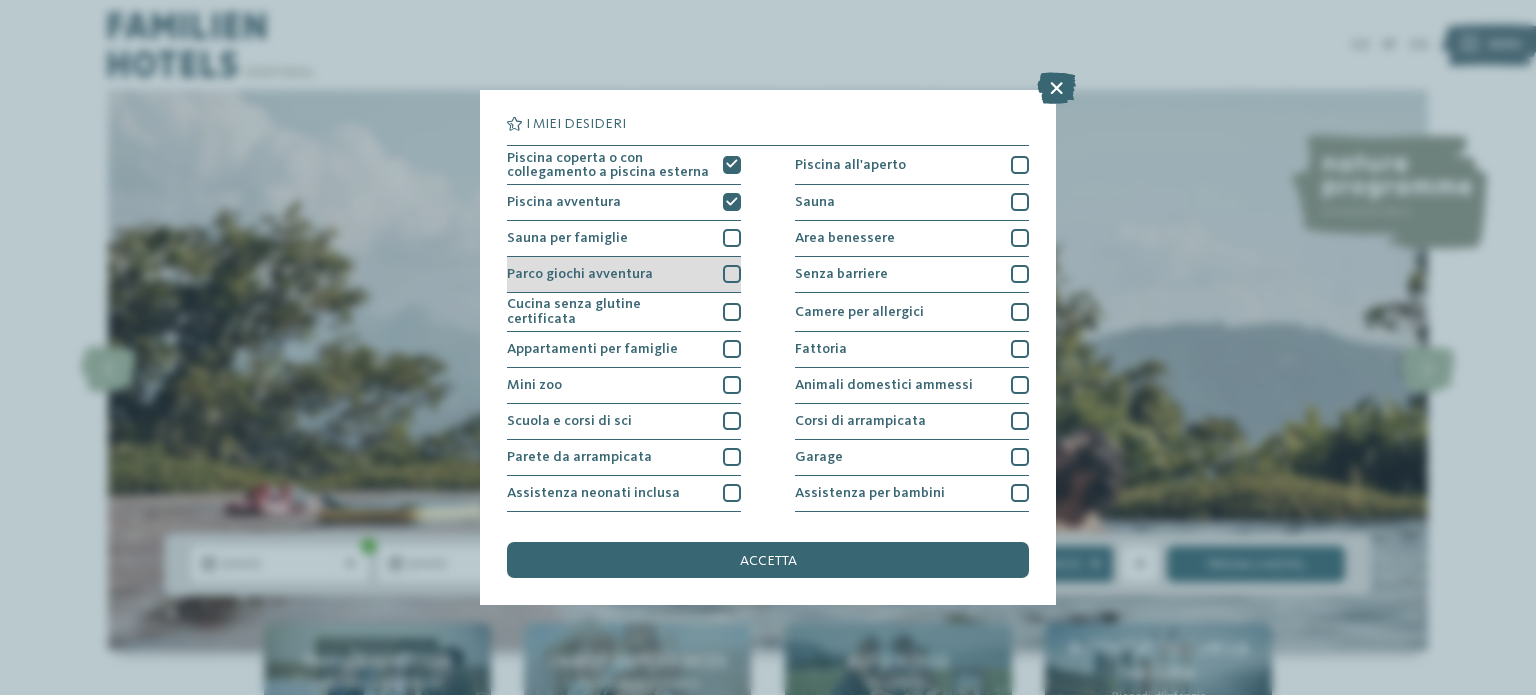 click at bounding box center [732, 274] 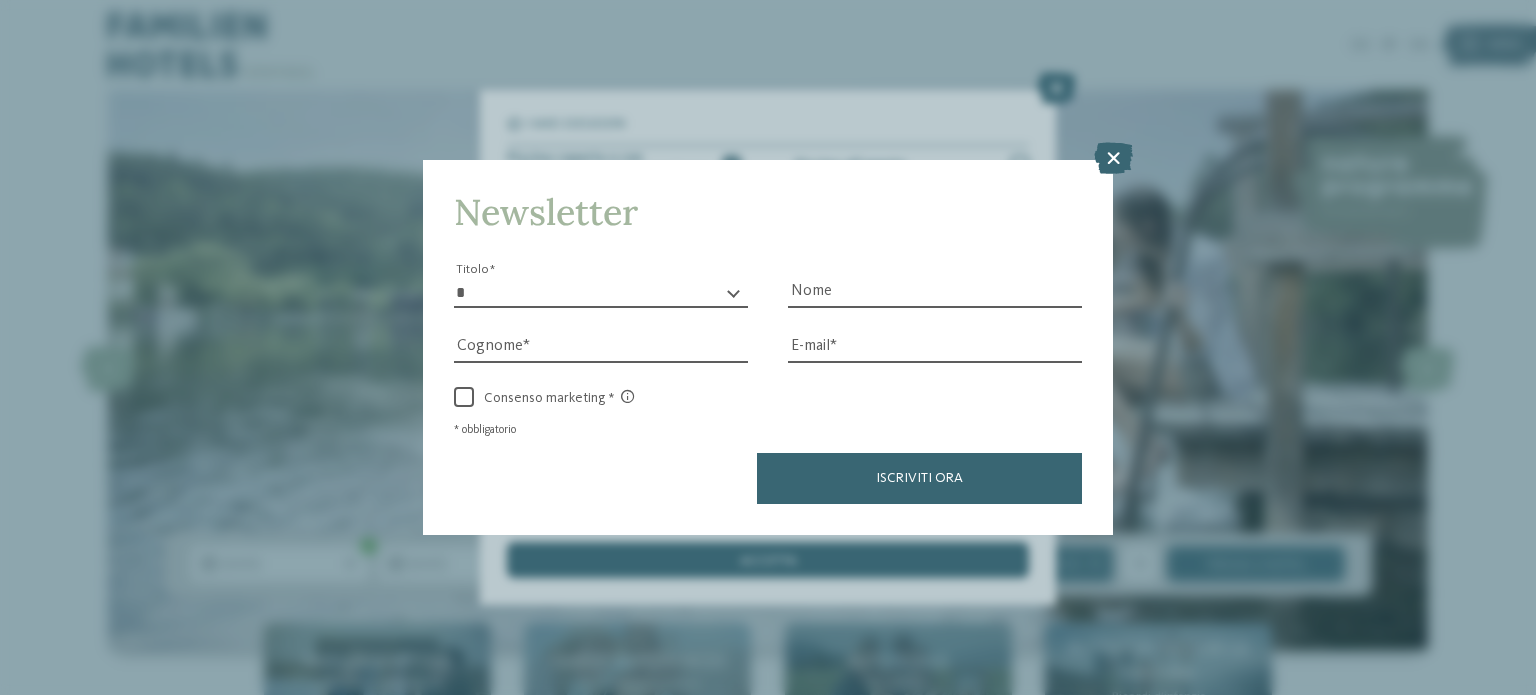 click on "Newsletter
* ****** ******* ******** ******
Titolo
Nome
Cognome
E-mail
link link" at bounding box center [768, 347] 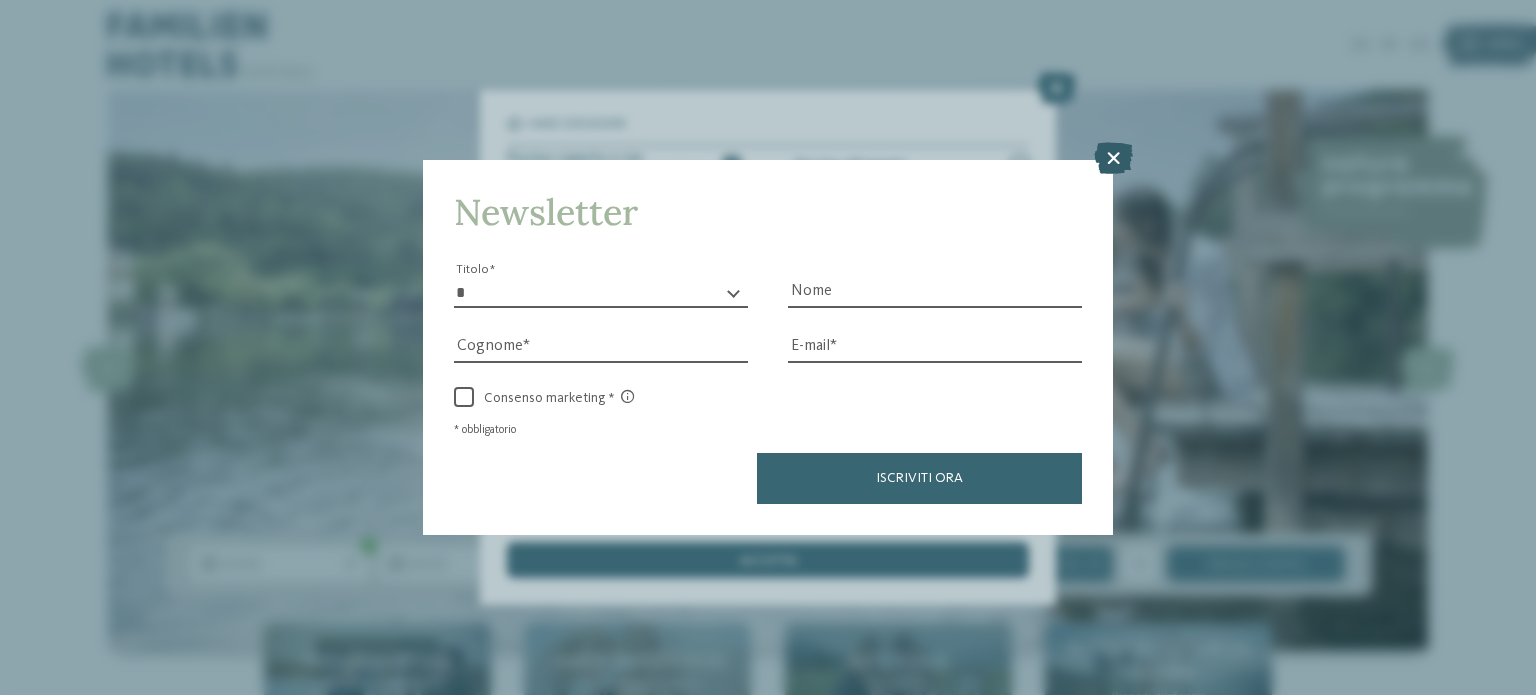 click at bounding box center [1113, 158] 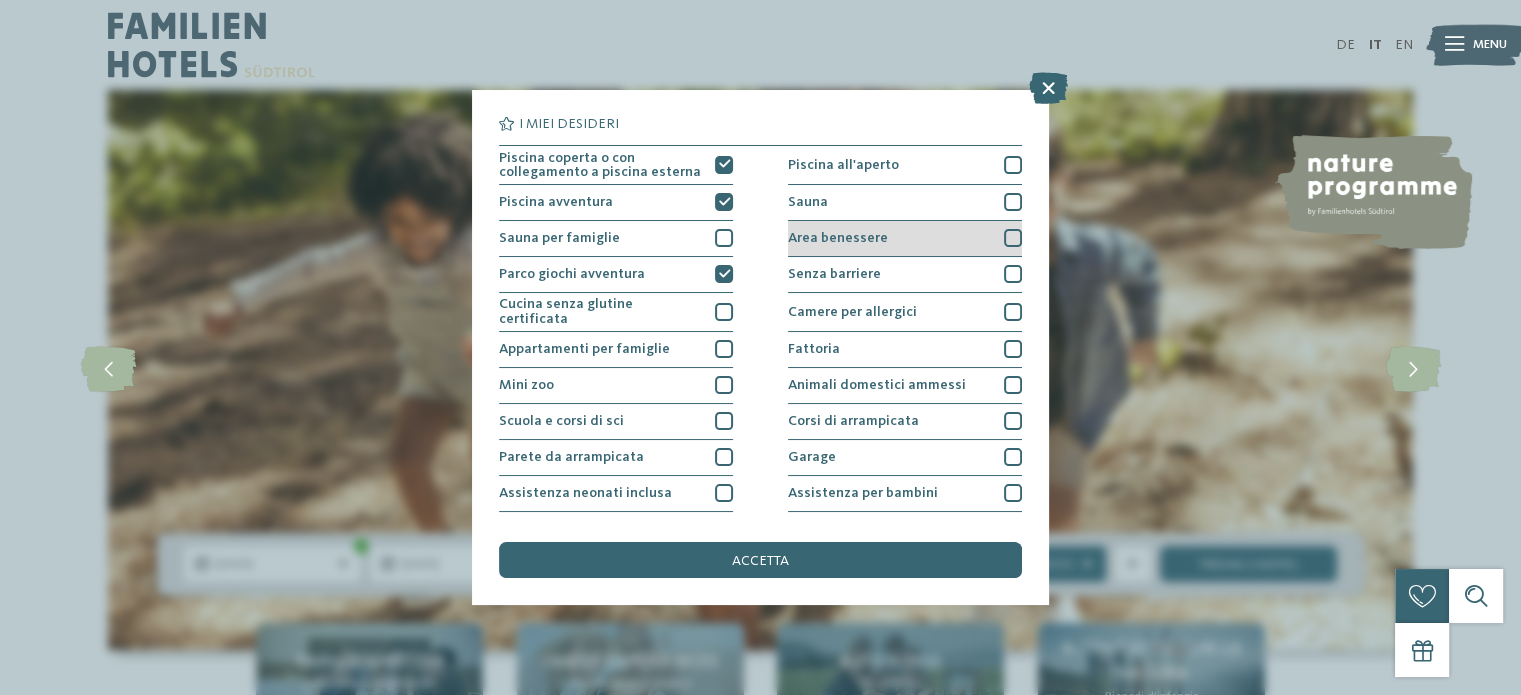 click at bounding box center [1013, 238] 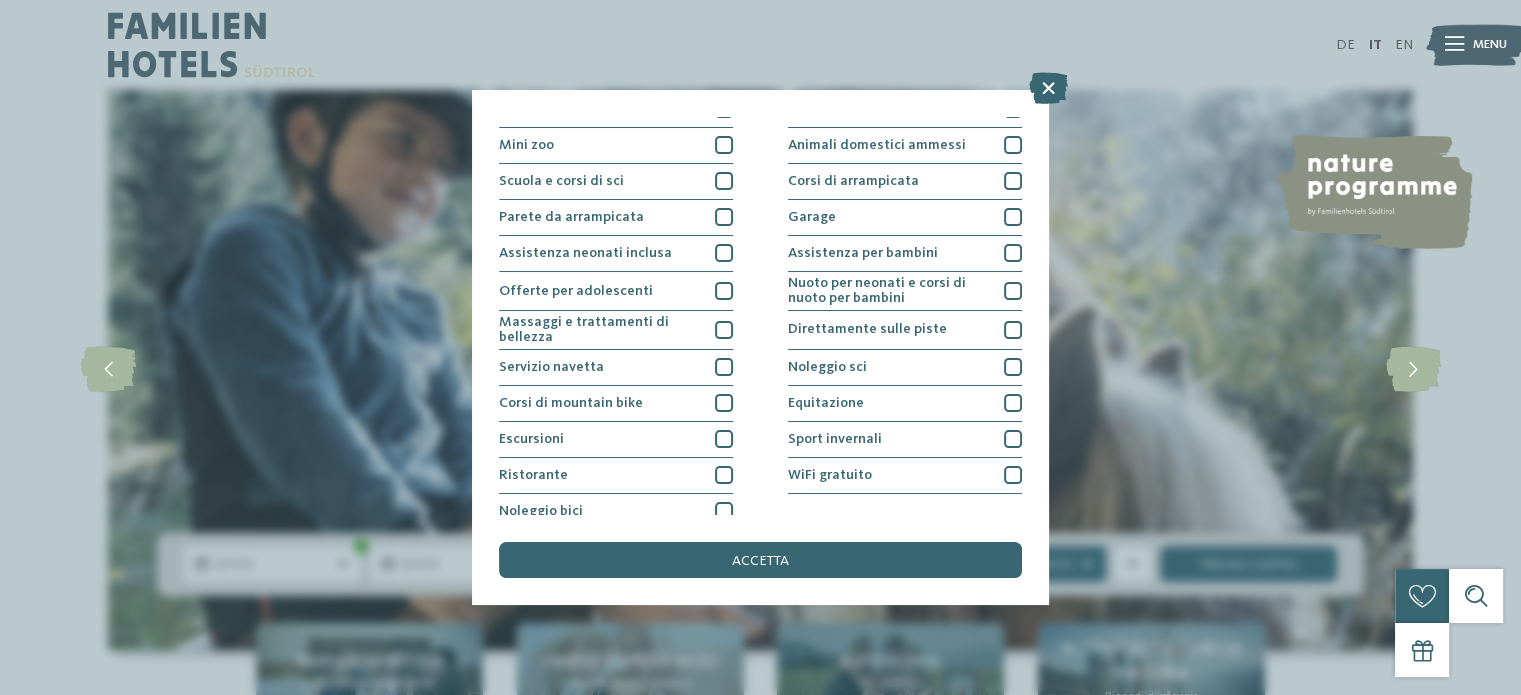 scroll, scrollTop: 251, scrollLeft: 0, axis: vertical 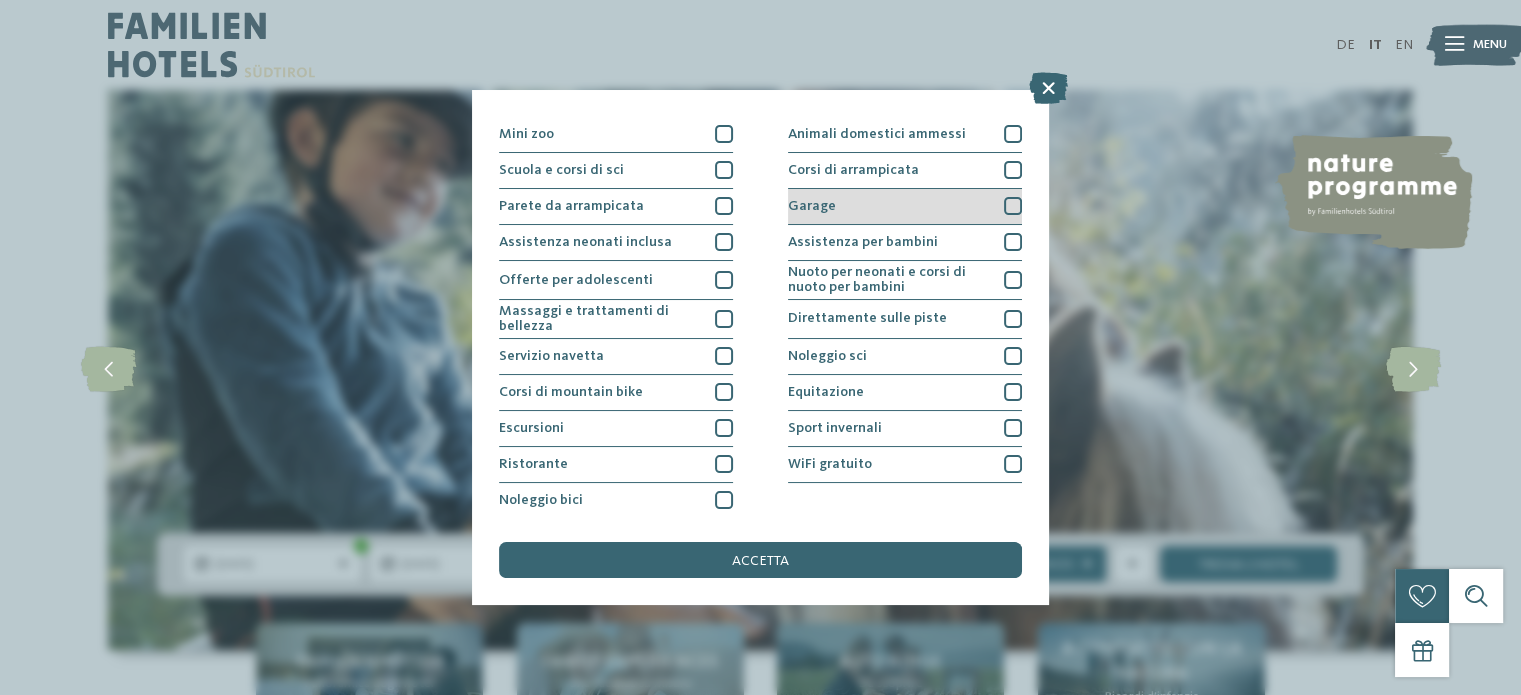 click at bounding box center [1013, 206] 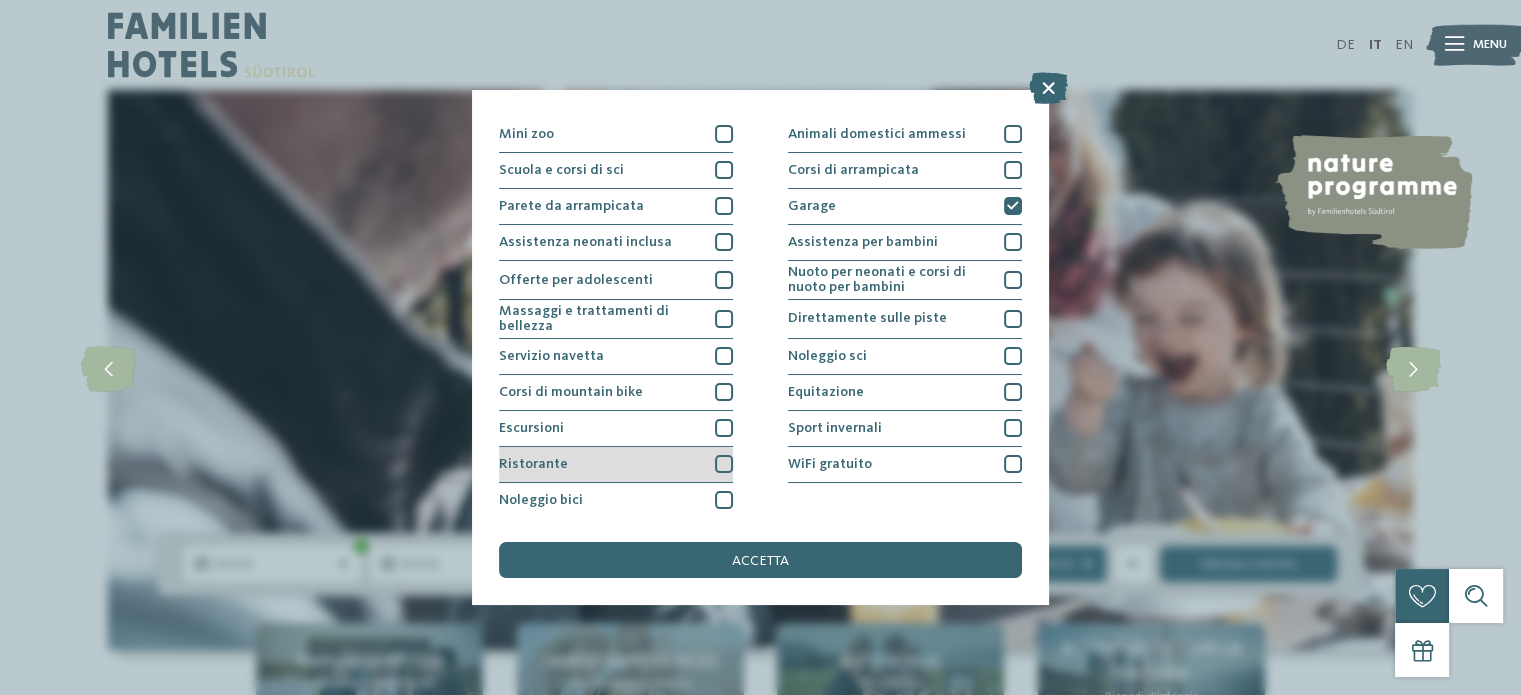 click at bounding box center (724, 464) 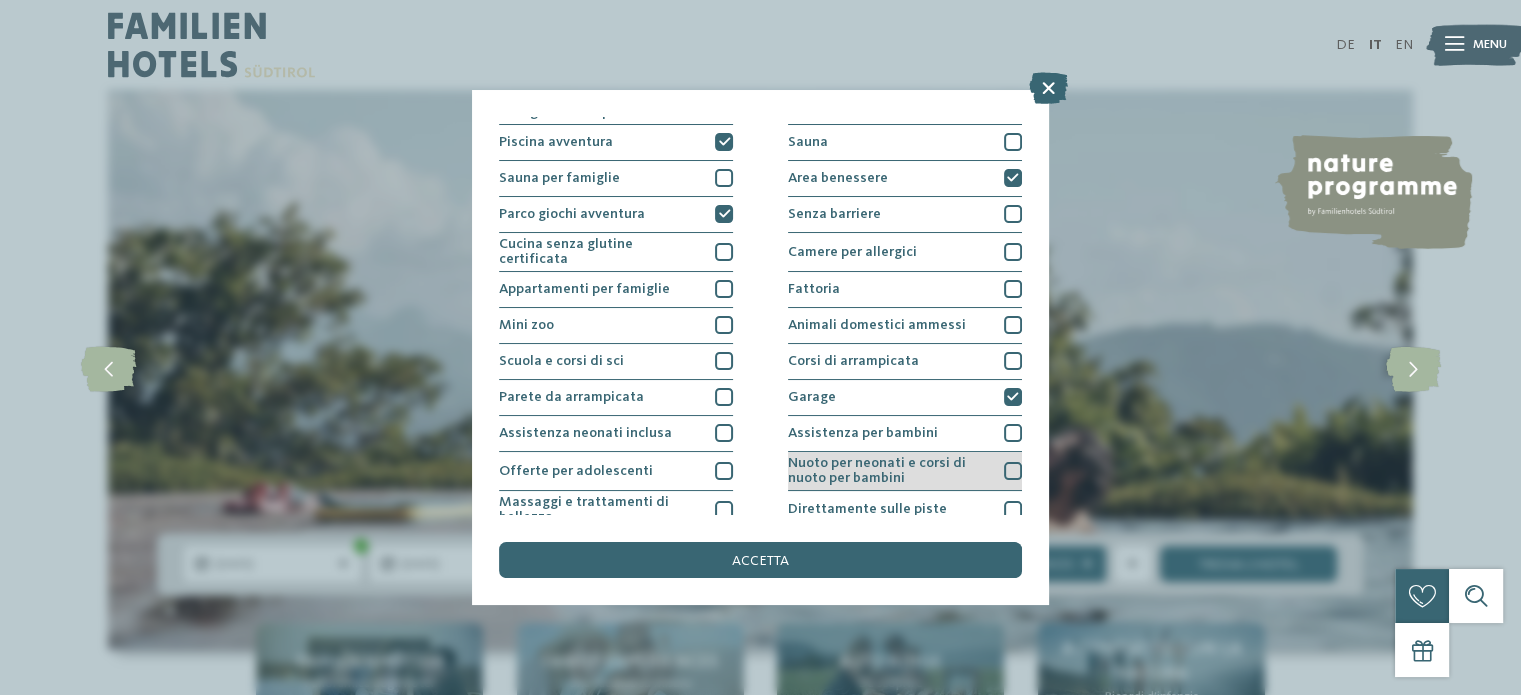 scroll, scrollTop: 0, scrollLeft: 0, axis: both 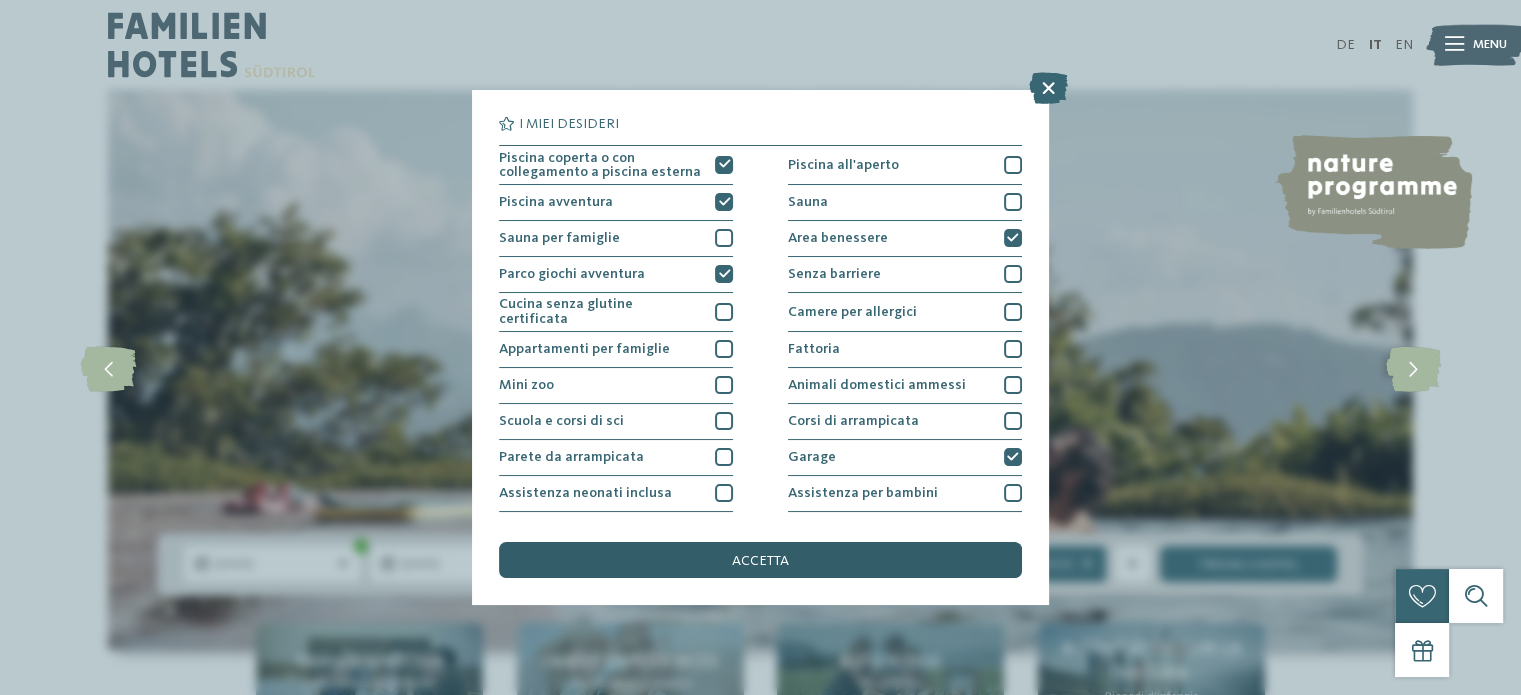 click on "accetta" at bounding box center [760, 560] 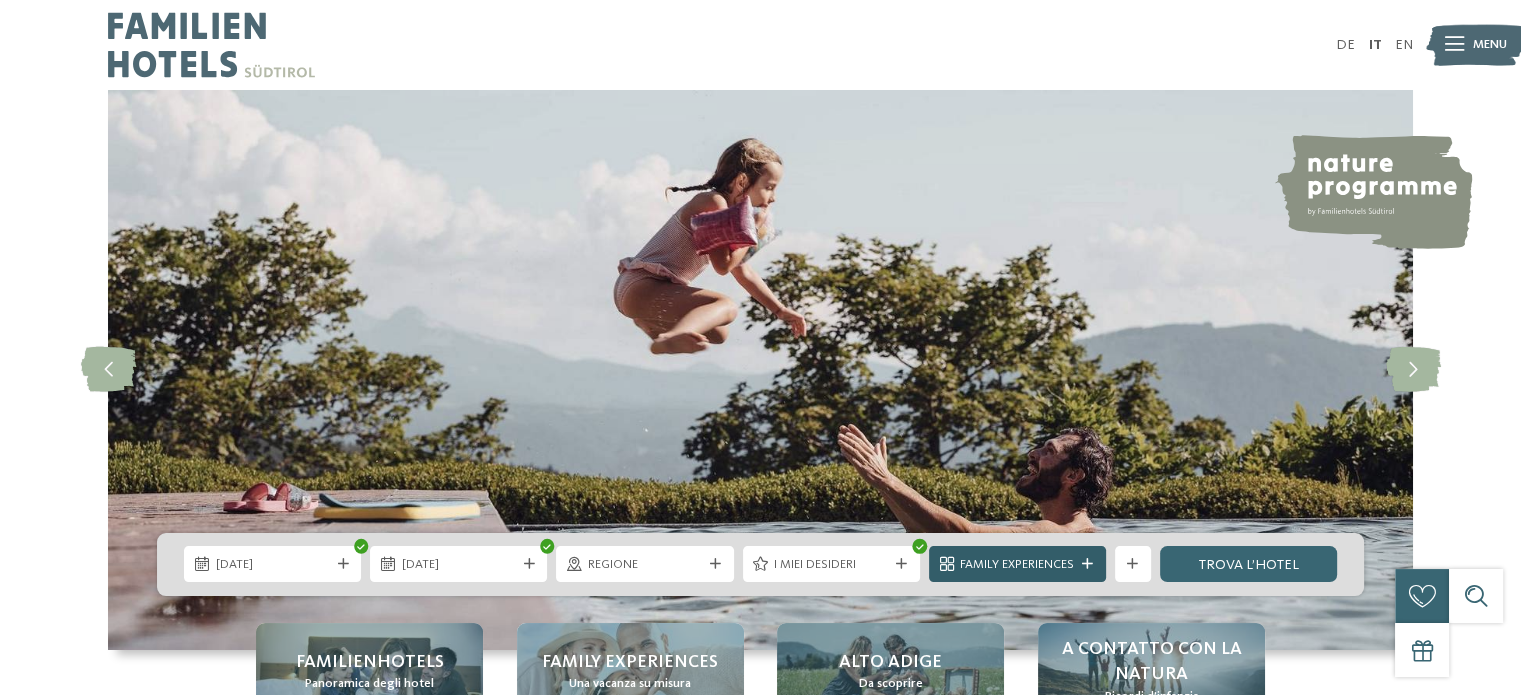 click at bounding box center (1087, 564) 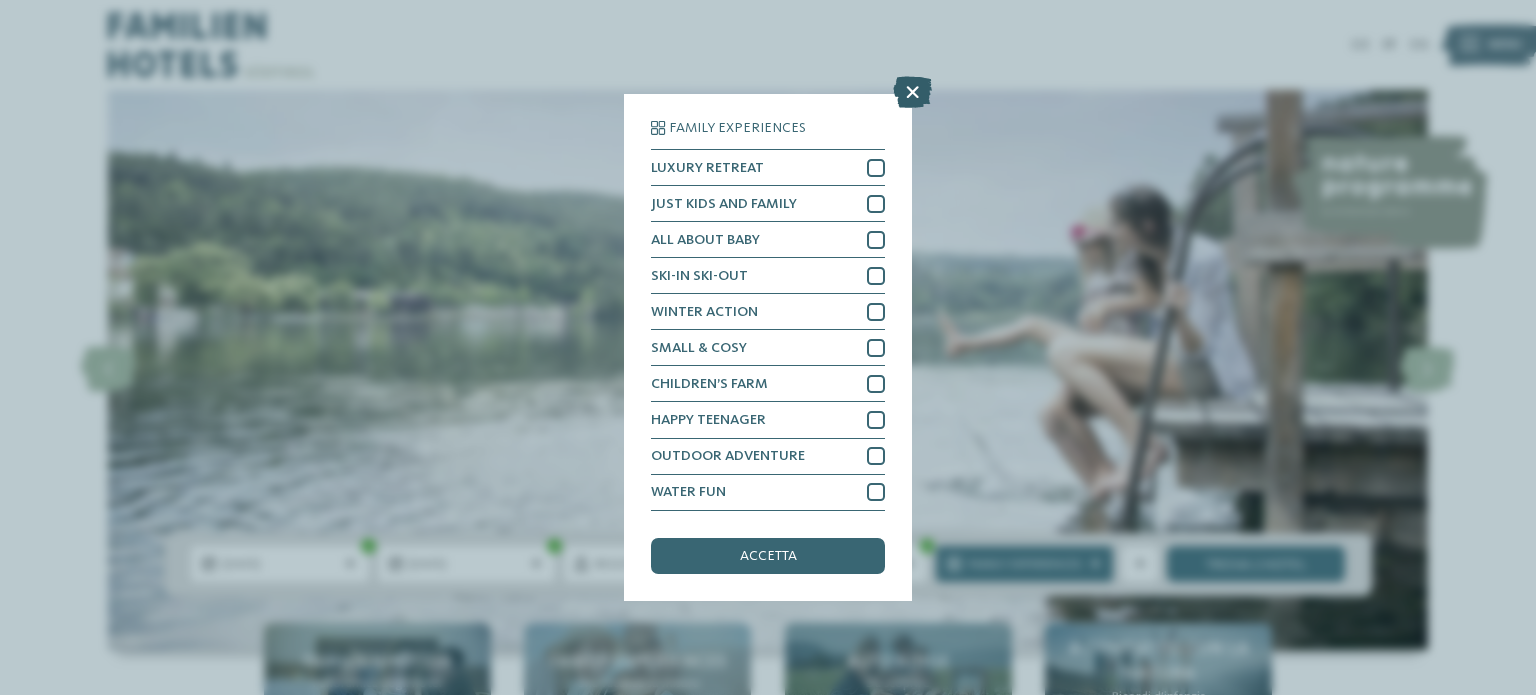click at bounding box center [912, 93] 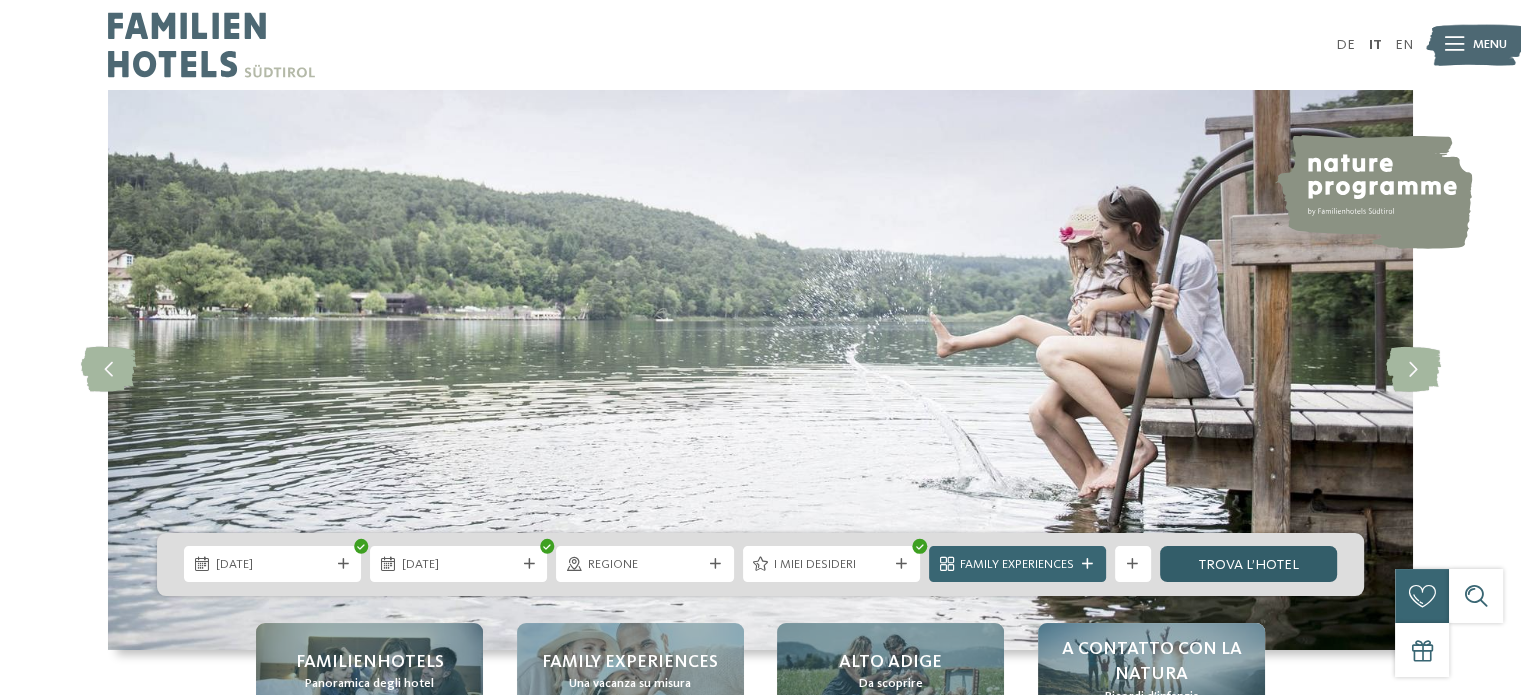 click on "trova l’hotel" at bounding box center [1248, 564] 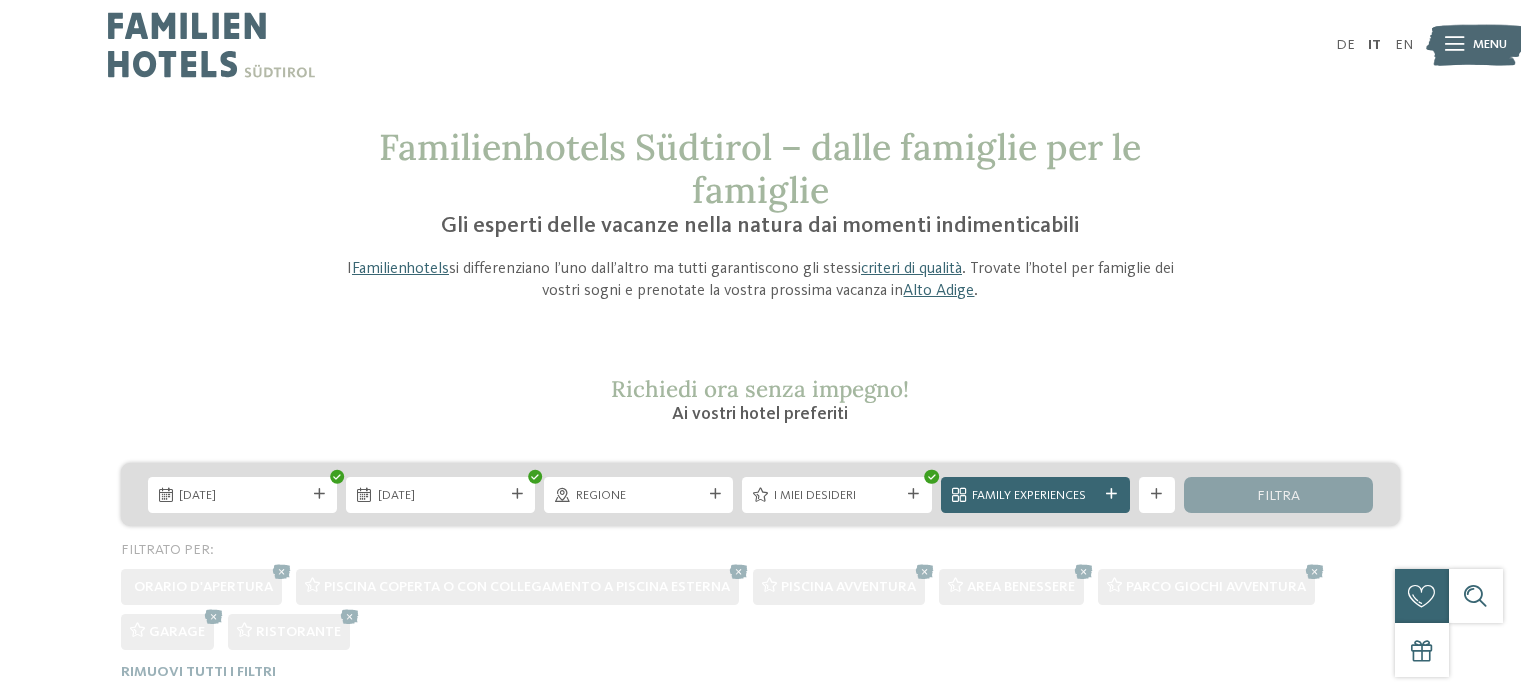 scroll, scrollTop: 0, scrollLeft: 0, axis: both 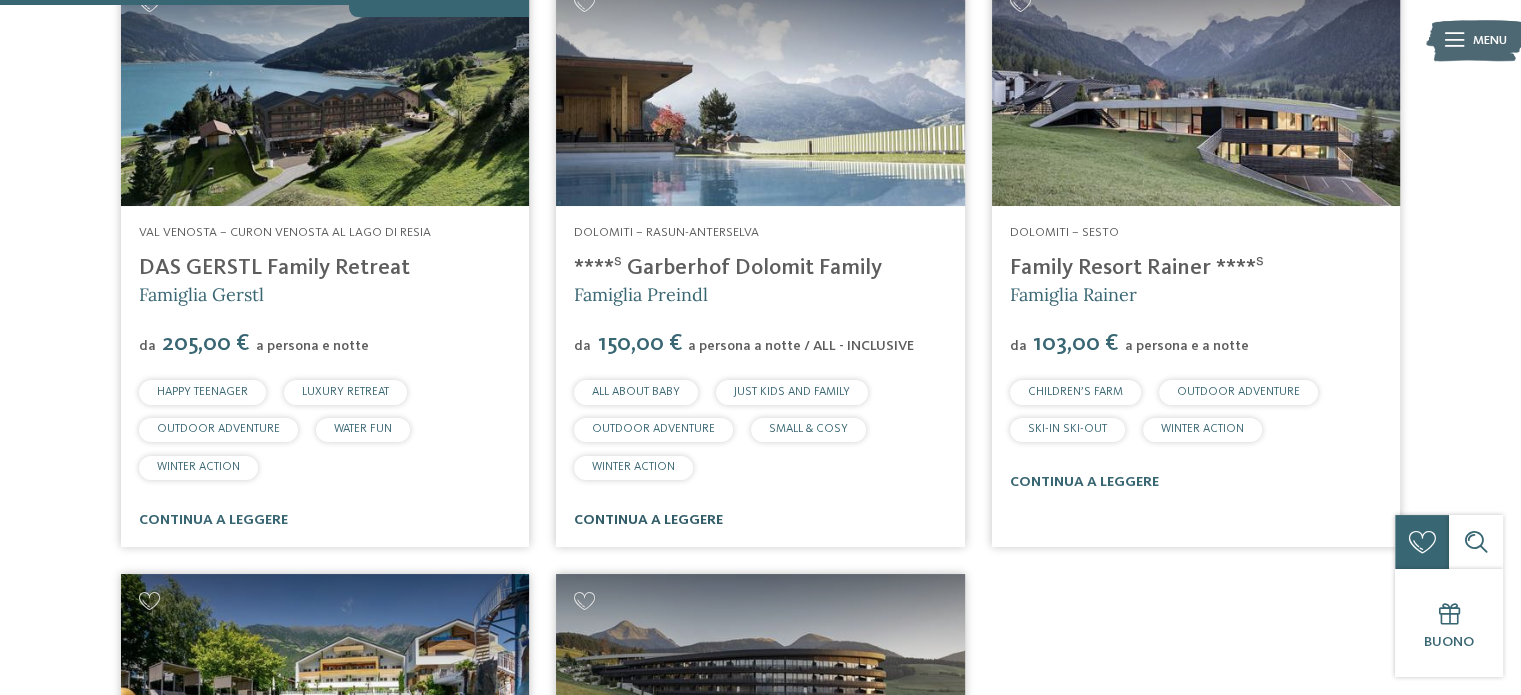 drag, startPoint x: 639, startPoint y: 509, endPoint x: 640, endPoint y: 527, distance: 18.027756 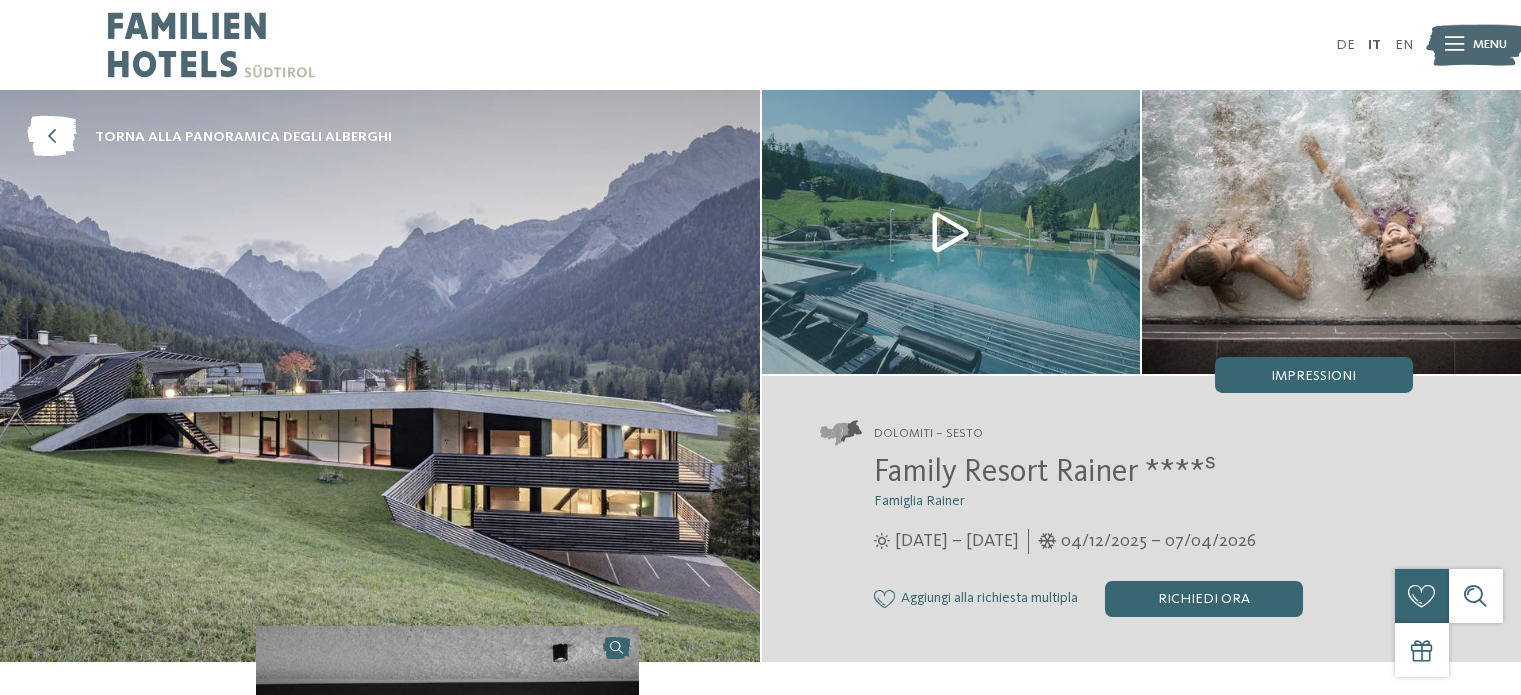 scroll, scrollTop: 84, scrollLeft: 0, axis: vertical 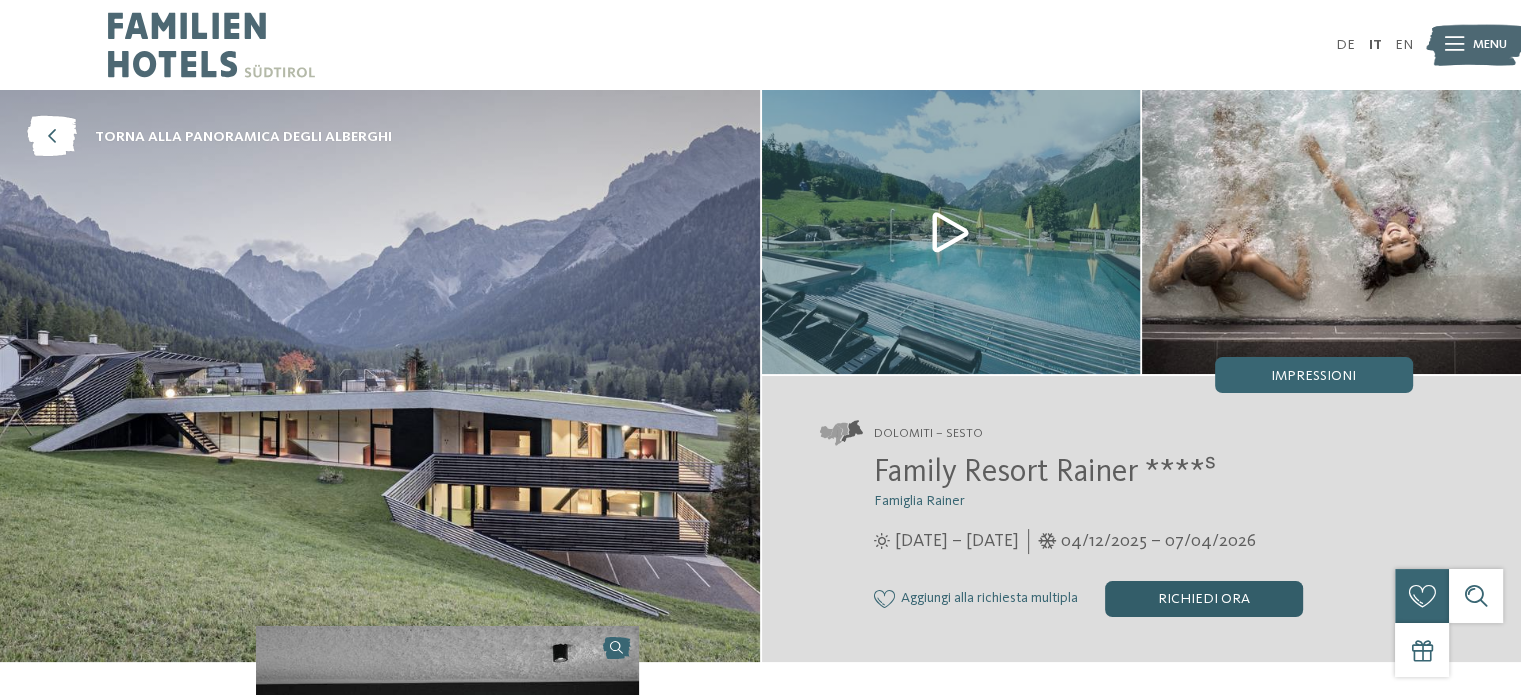 click on "Richiedi ora" at bounding box center (1204, 599) 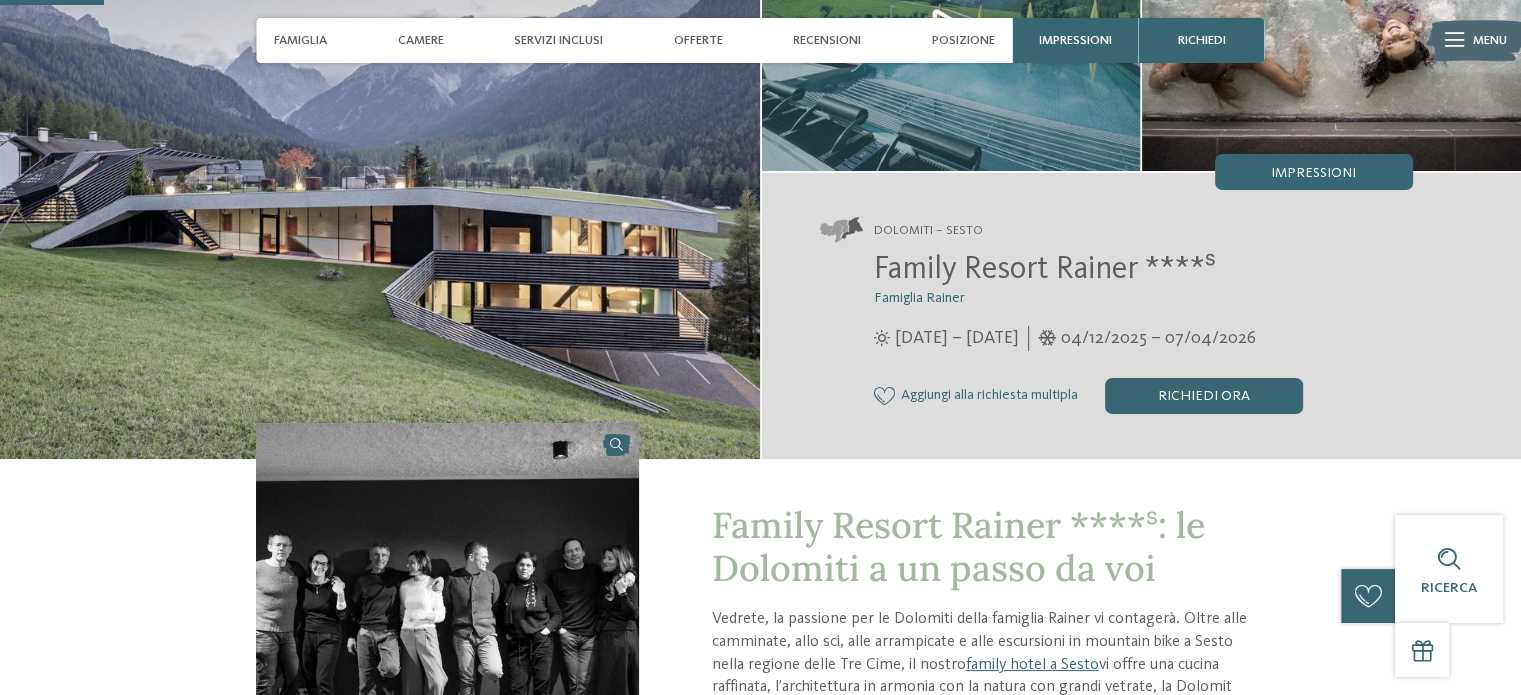 scroll, scrollTop: 0, scrollLeft: 0, axis: both 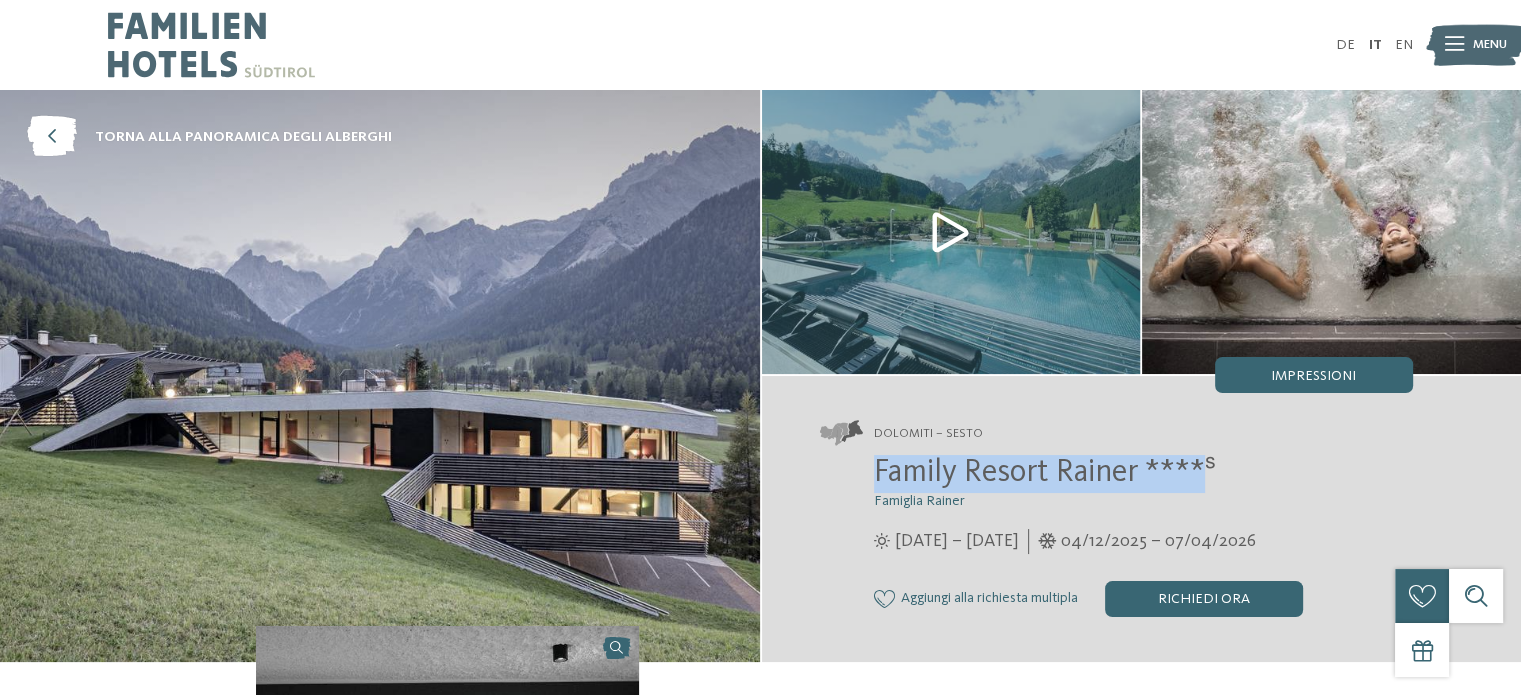 copy on "Family Resort Rainer ****" 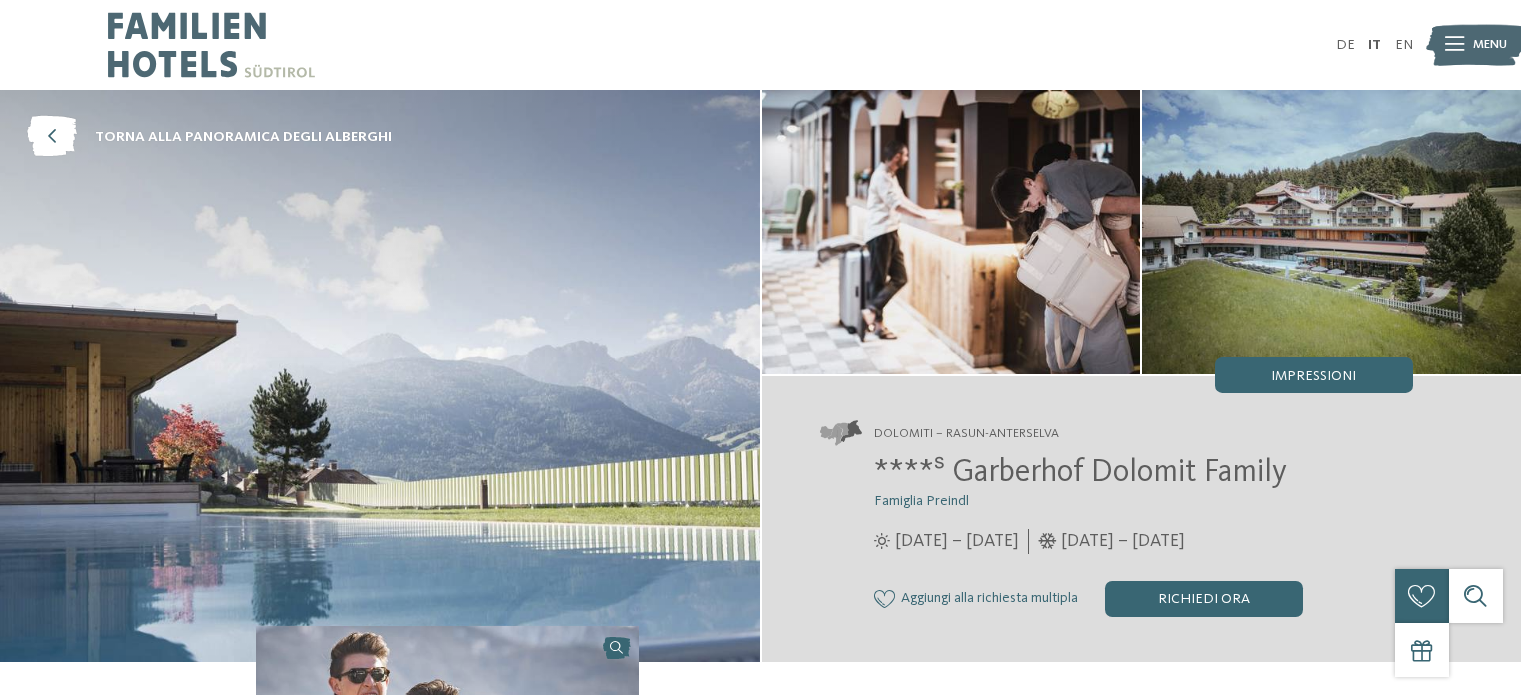 scroll, scrollTop: 0, scrollLeft: 0, axis: both 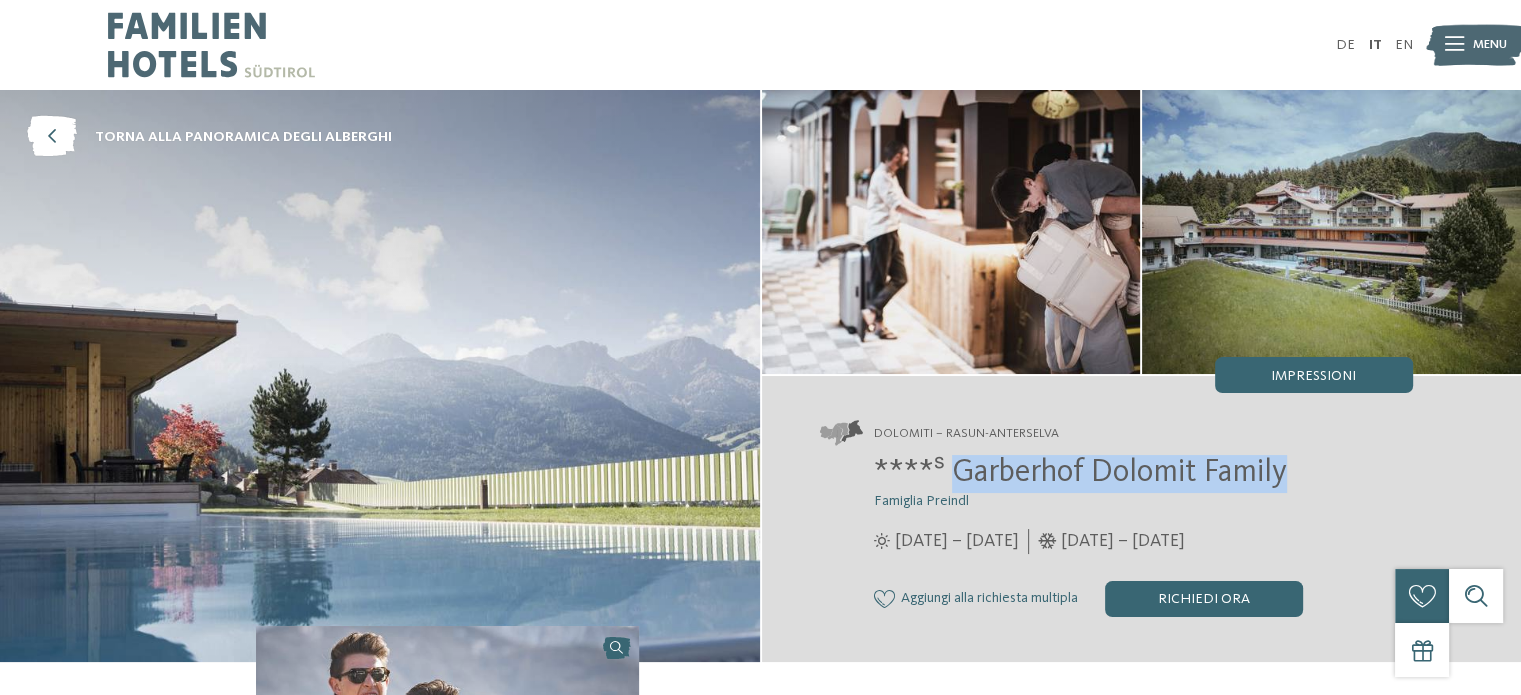 drag, startPoint x: 956, startPoint y: 469, endPoint x: 1306, endPoint y: 467, distance: 350.0057 